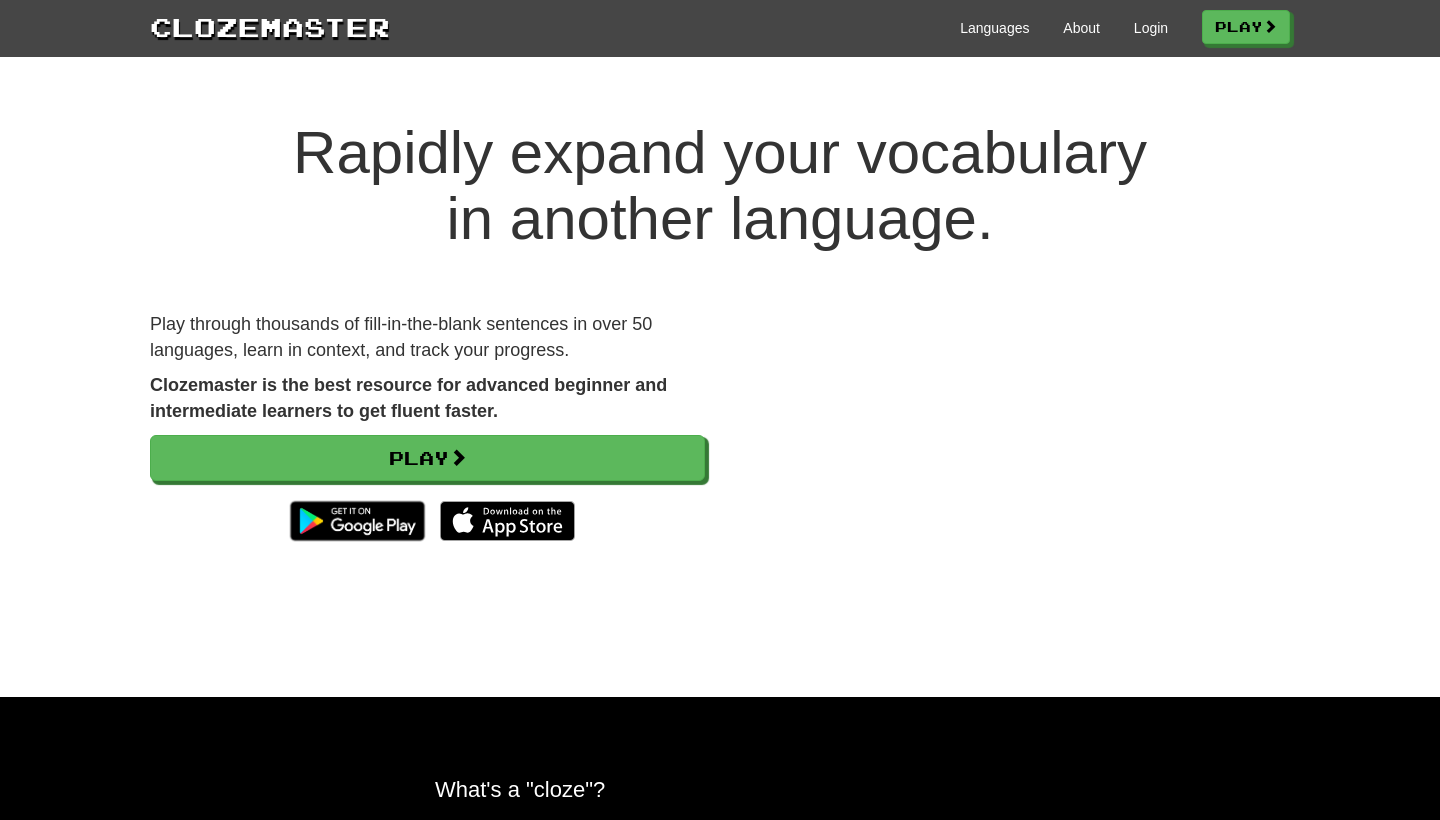 scroll, scrollTop: 0, scrollLeft: 0, axis: both 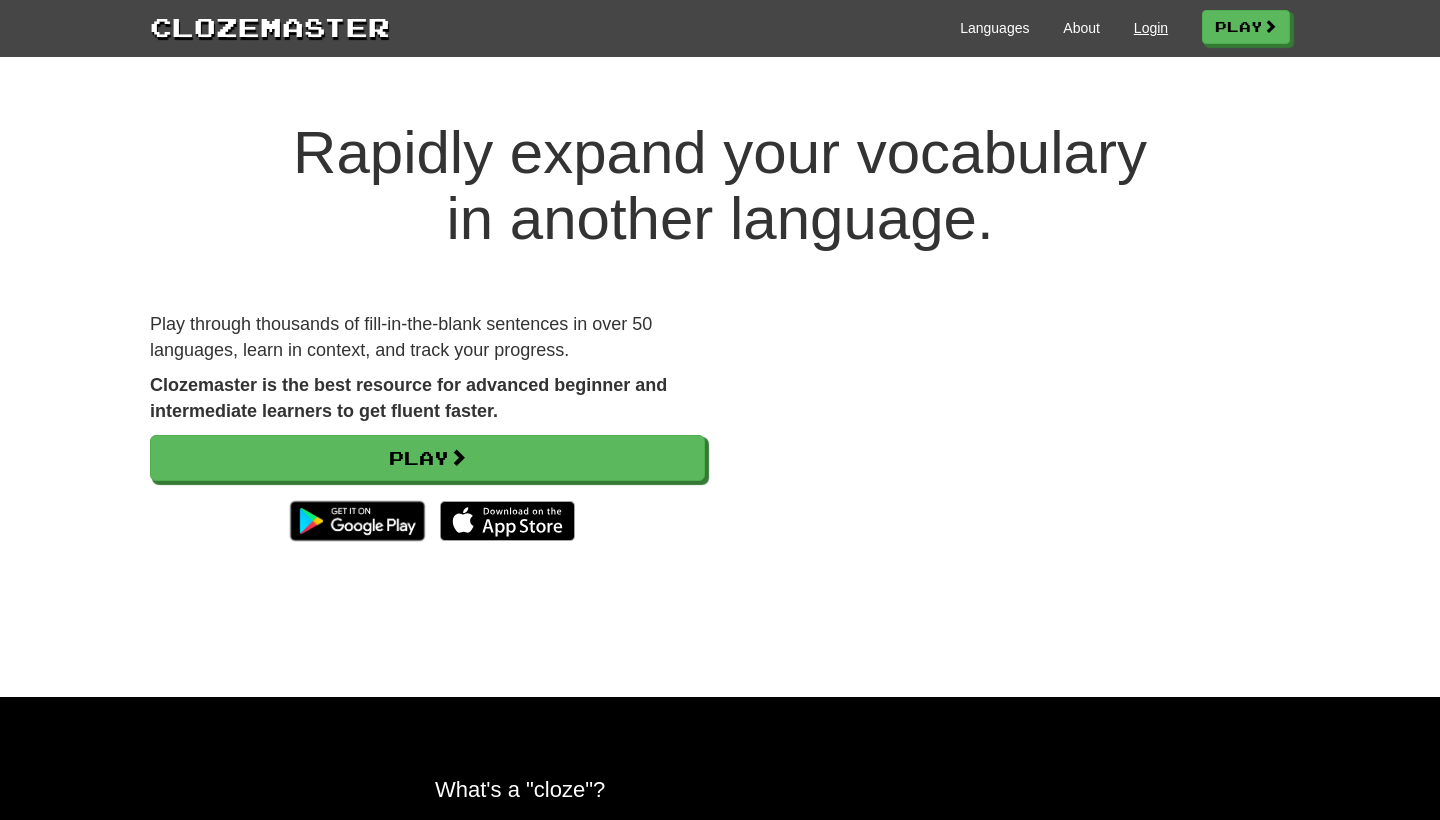 click on "Login" at bounding box center [1151, 28] 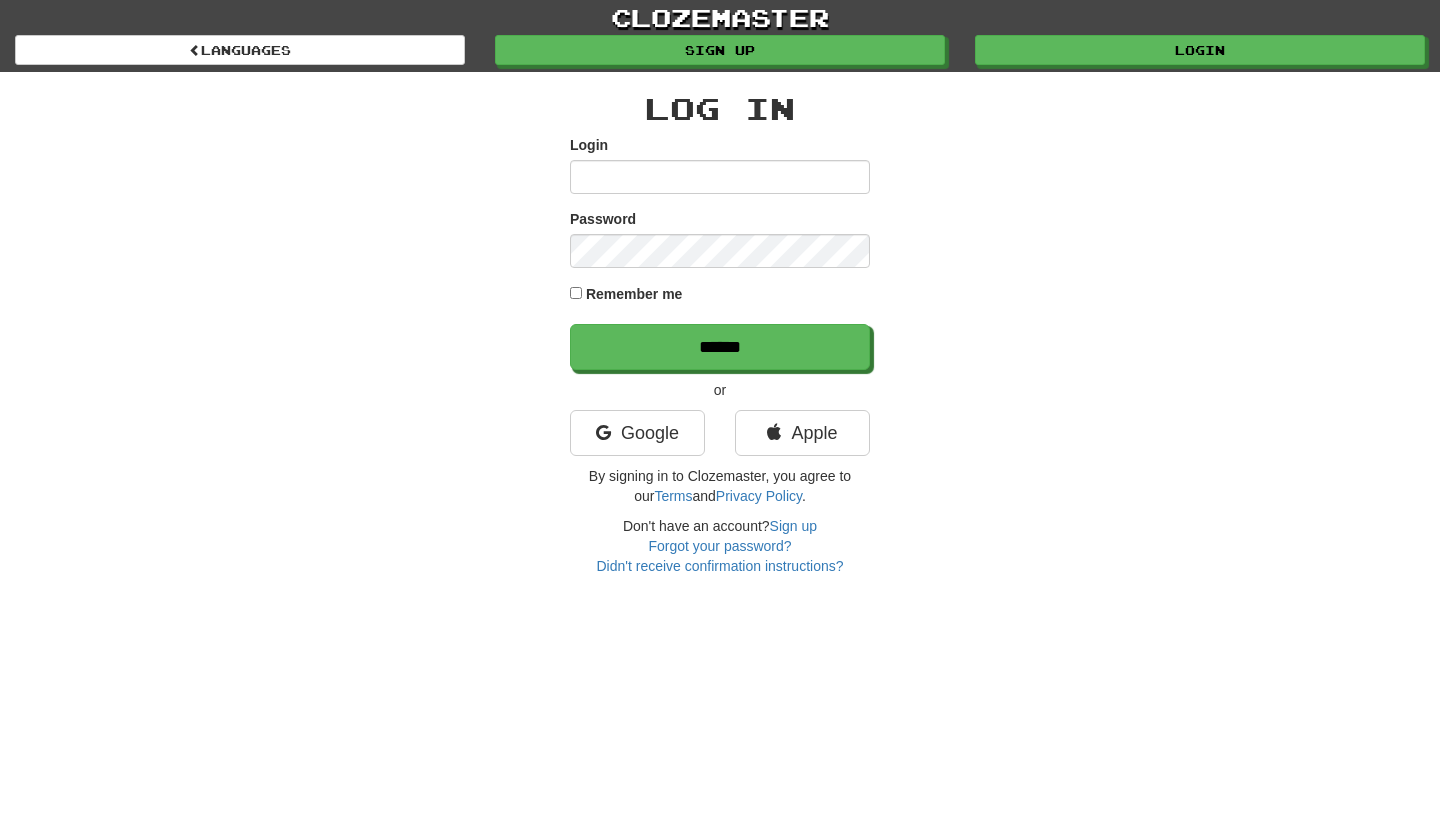 scroll, scrollTop: 0, scrollLeft: 0, axis: both 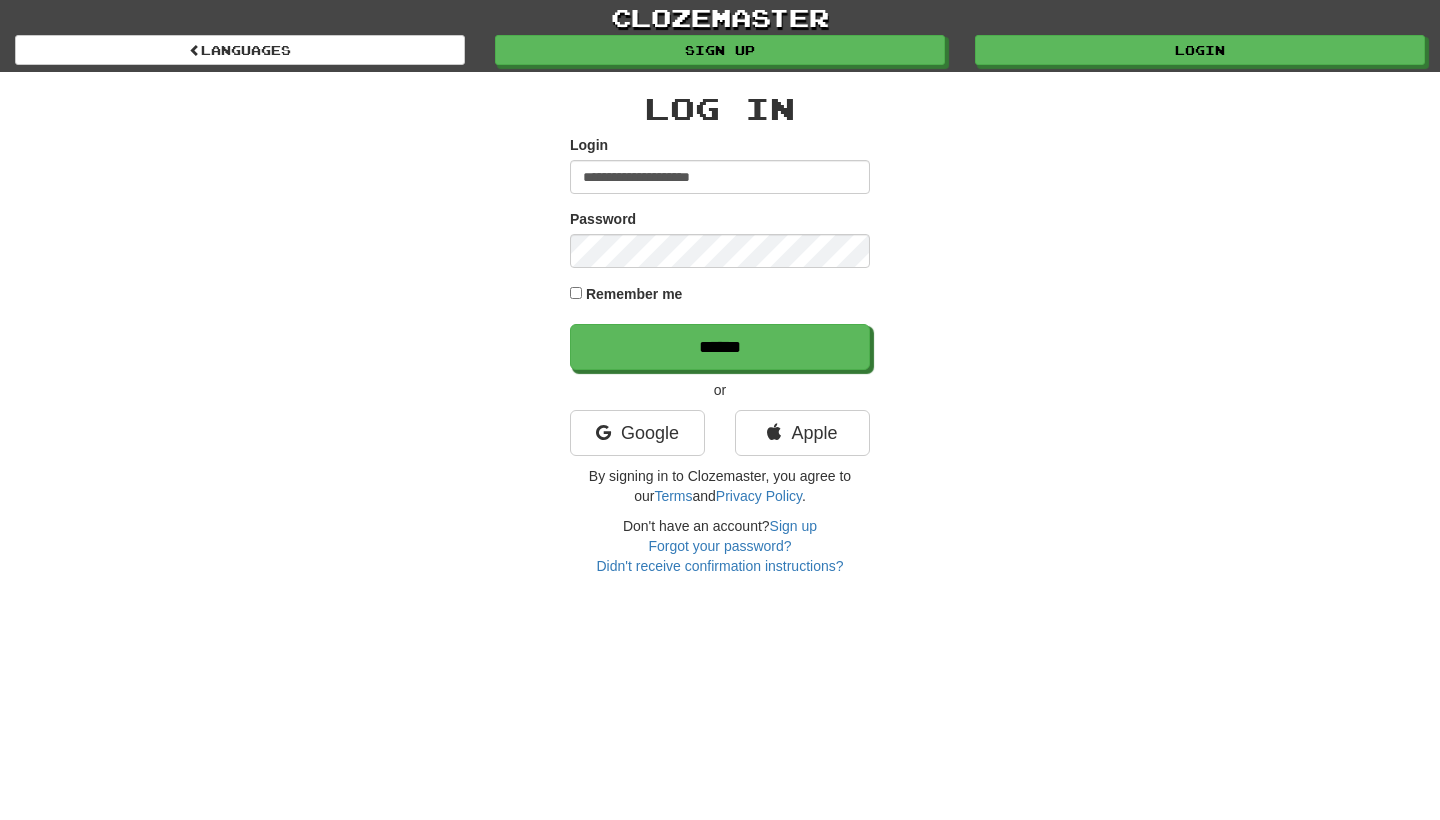 type on "**********" 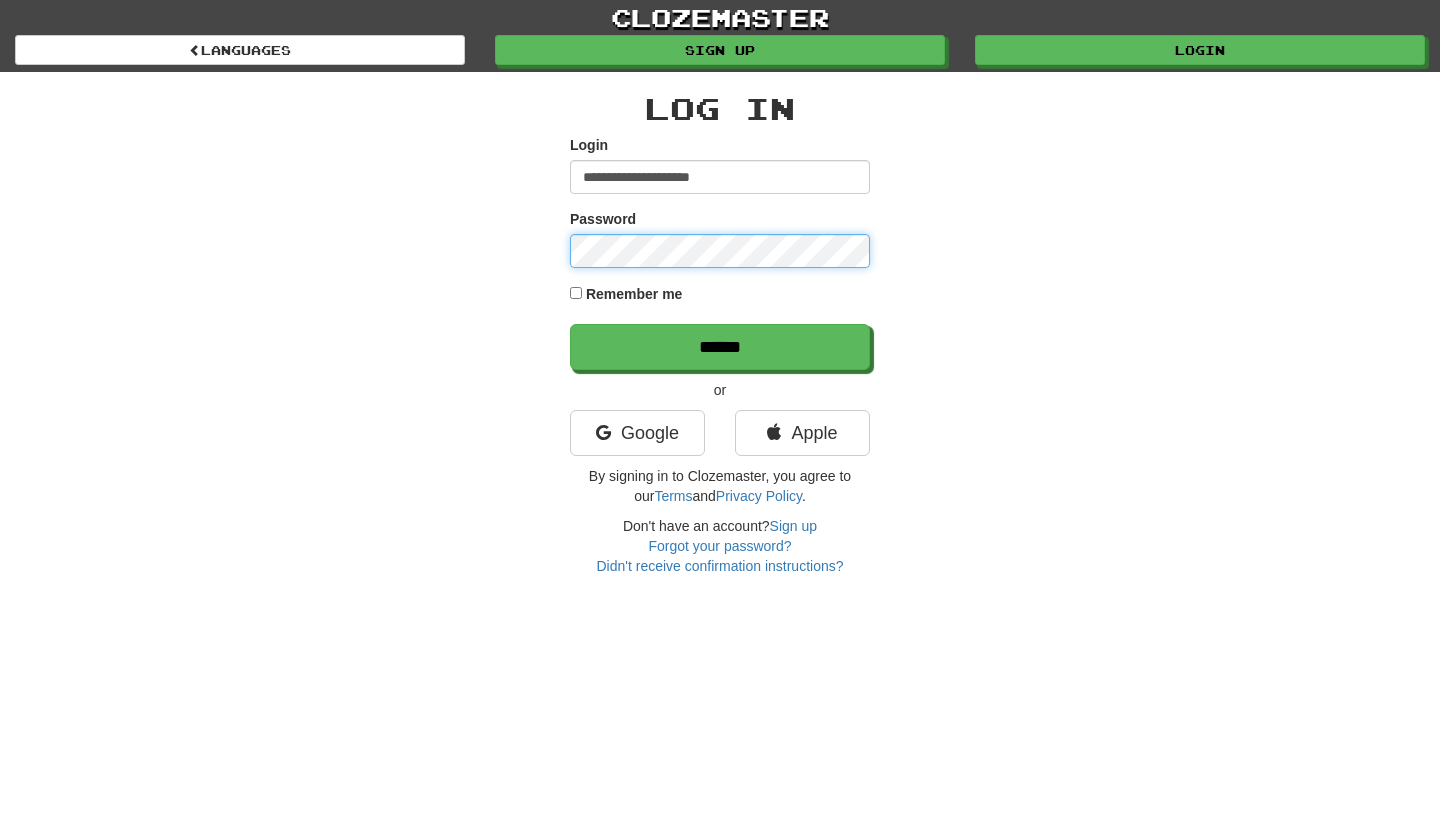 click on "******" at bounding box center (720, 347) 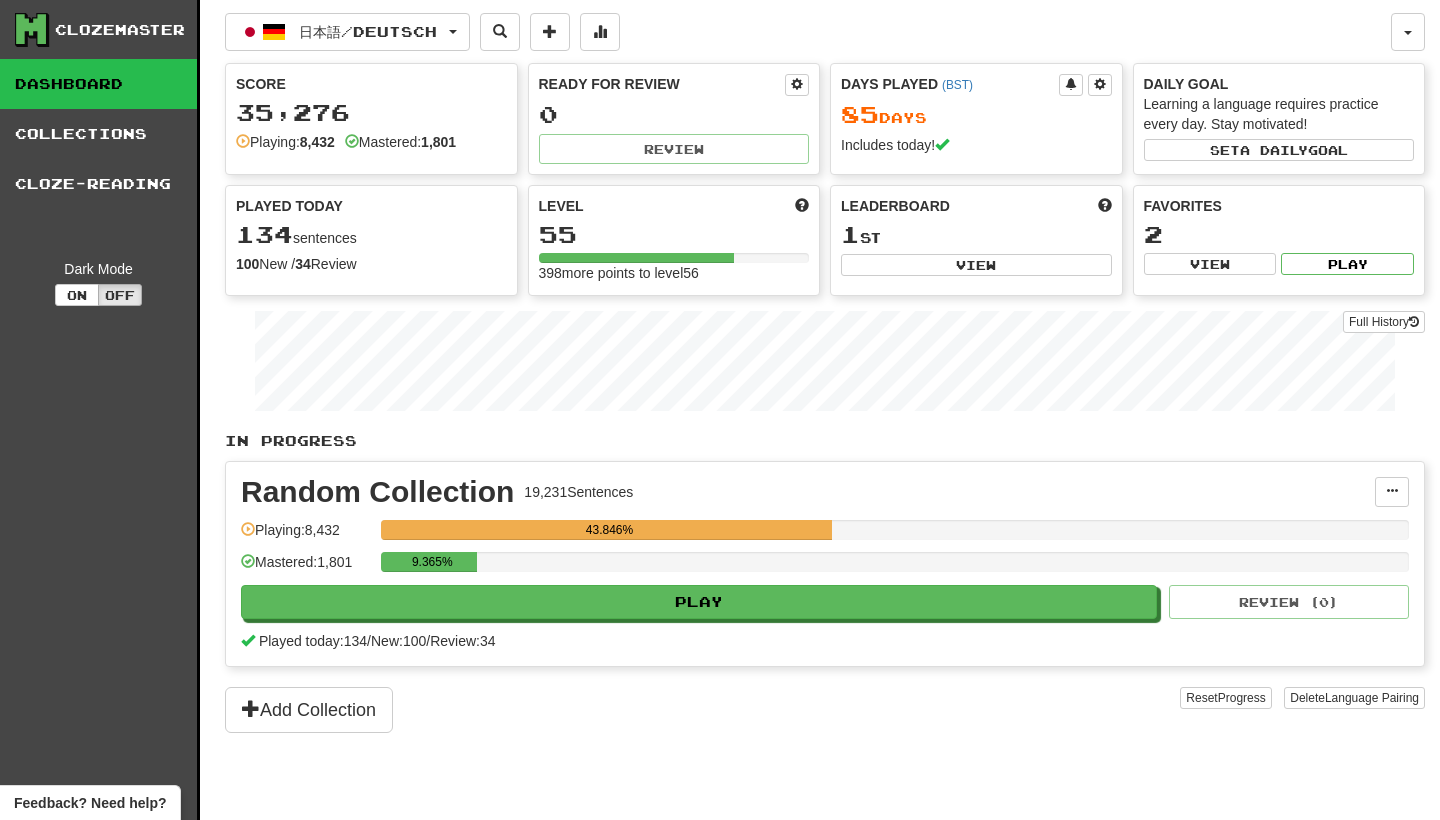 scroll, scrollTop: 0, scrollLeft: 0, axis: both 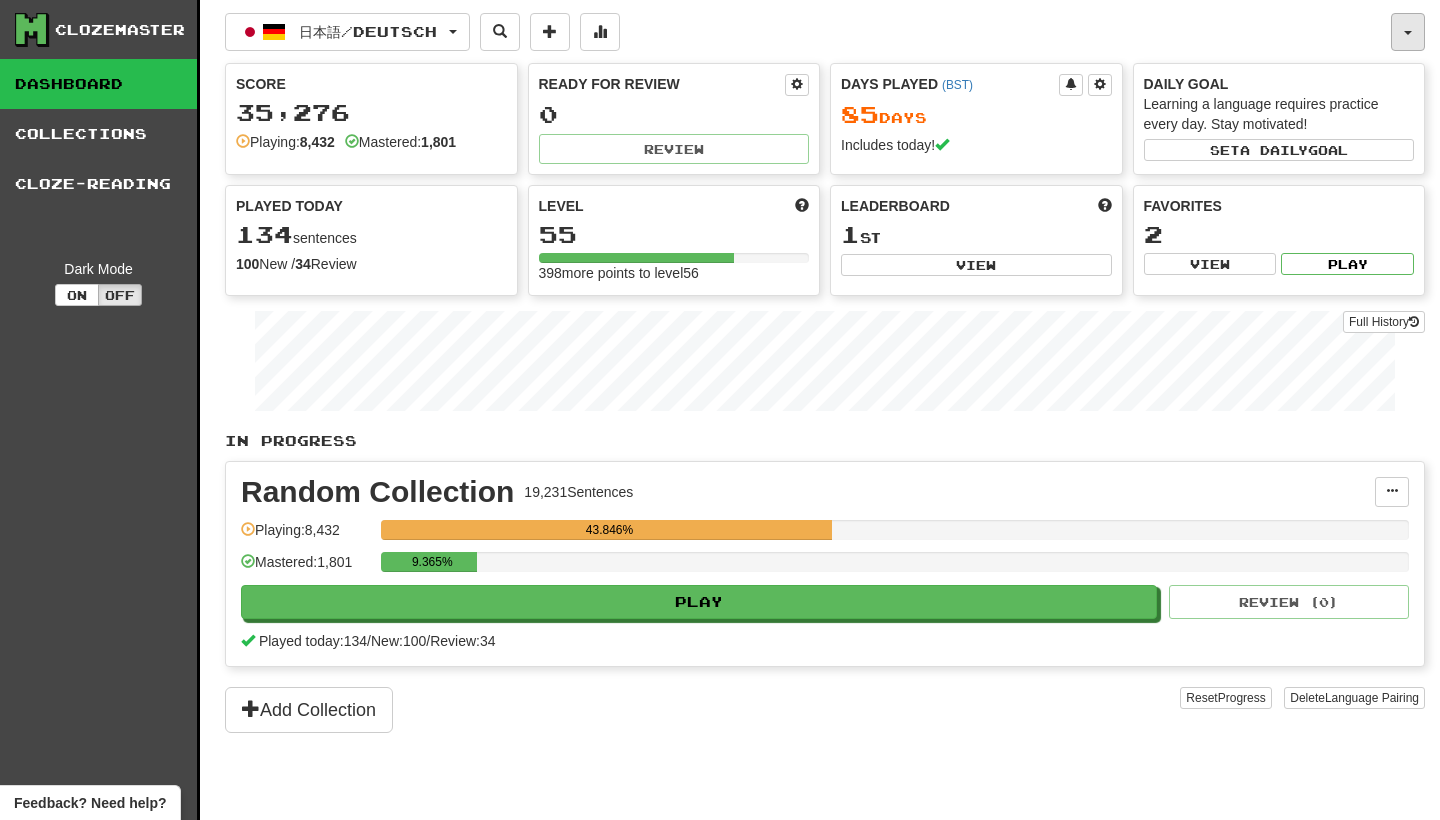 click at bounding box center (1408, 32) 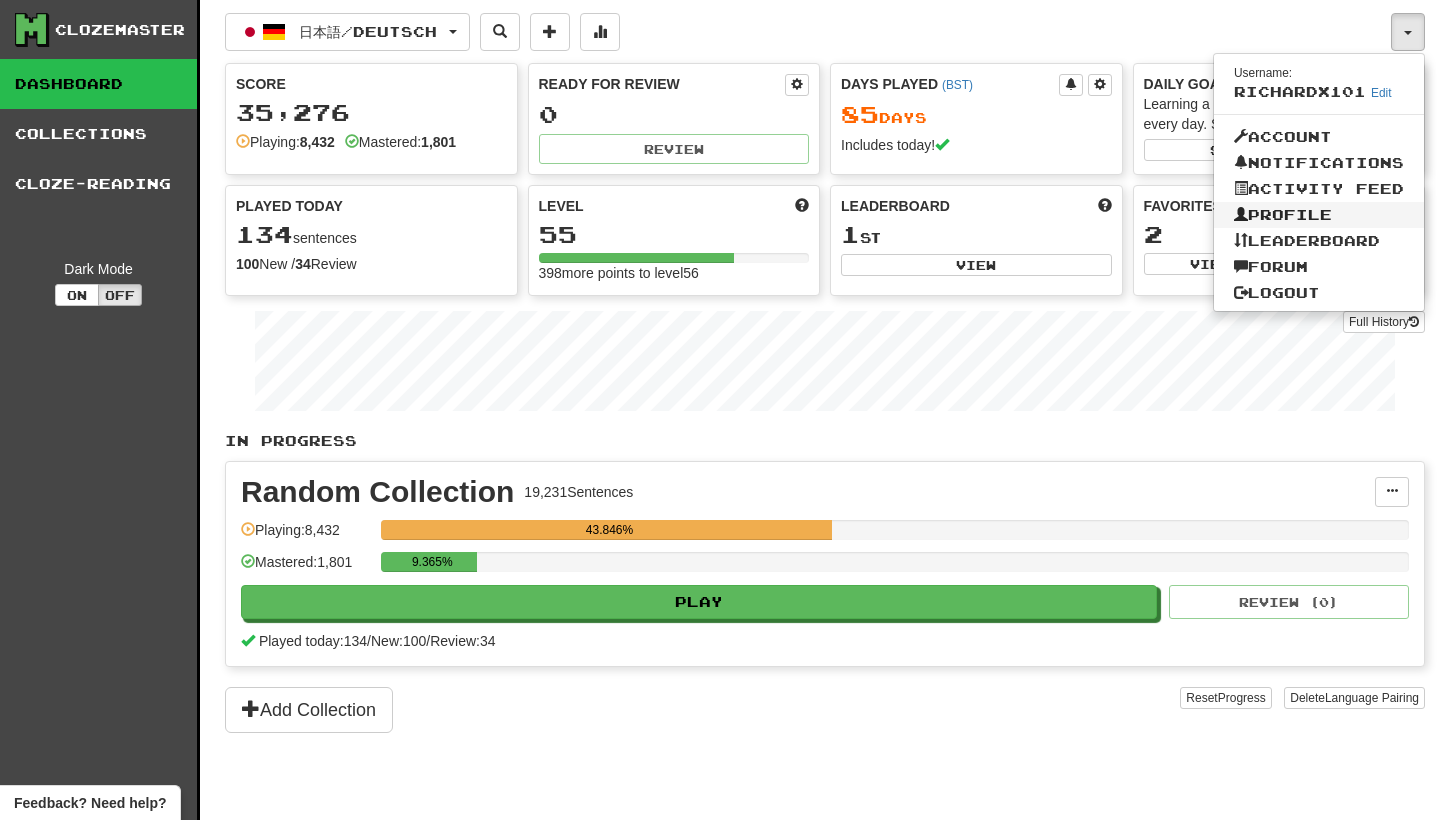 click on "Profile" at bounding box center (1319, 215) 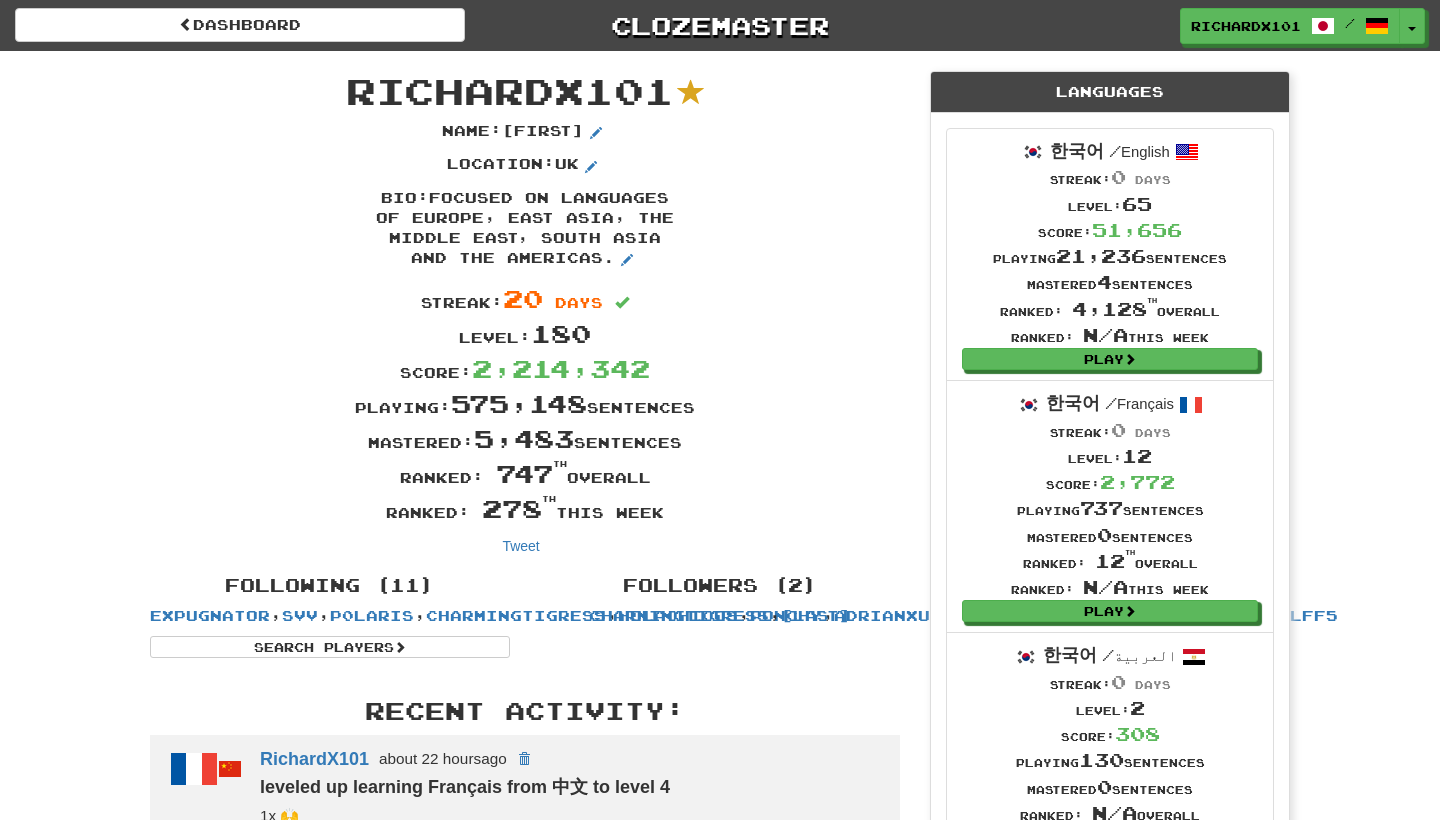 scroll, scrollTop: 0, scrollLeft: 0, axis: both 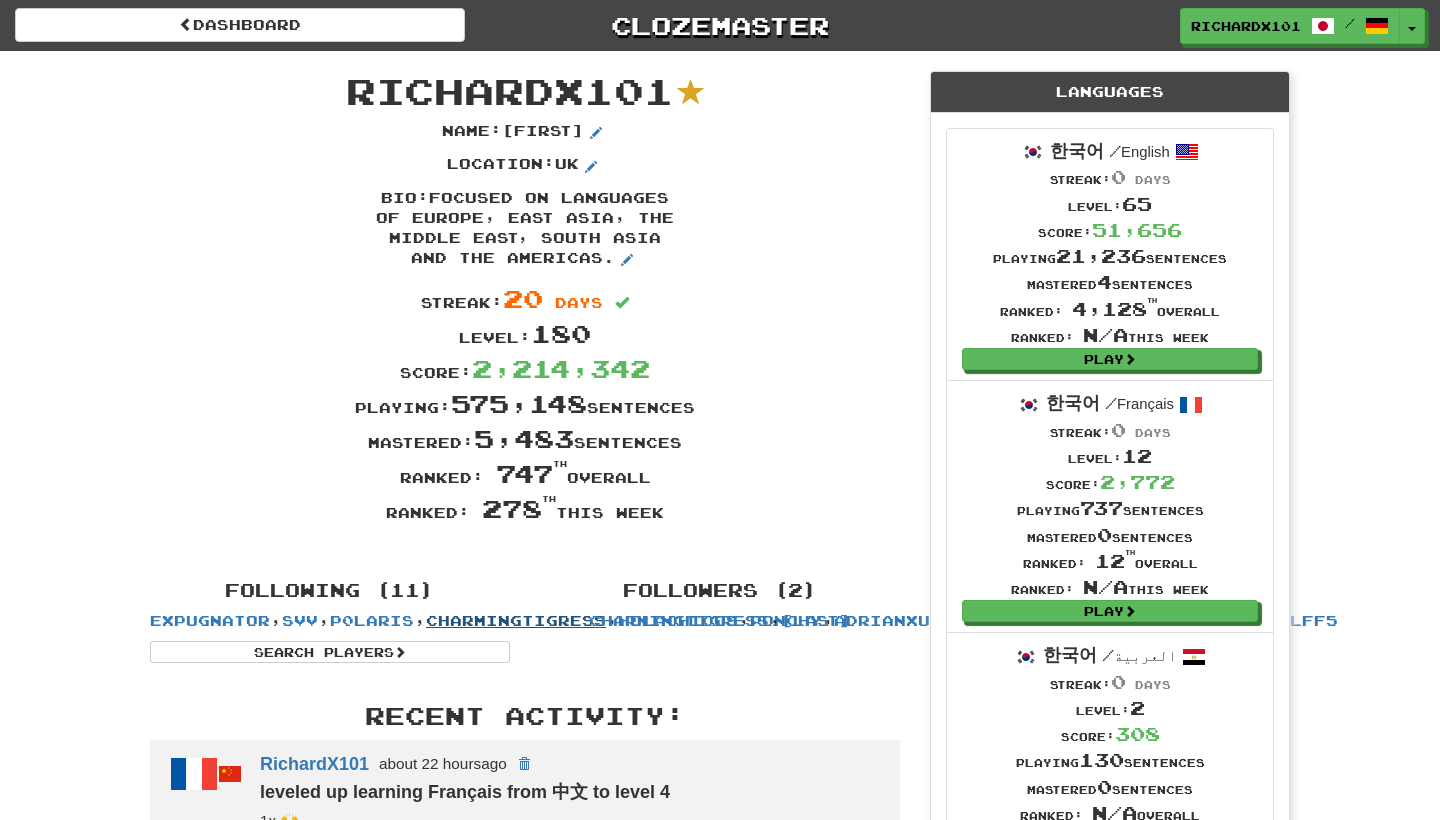 click on "CharmingTigress" at bounding box center [516, 620] 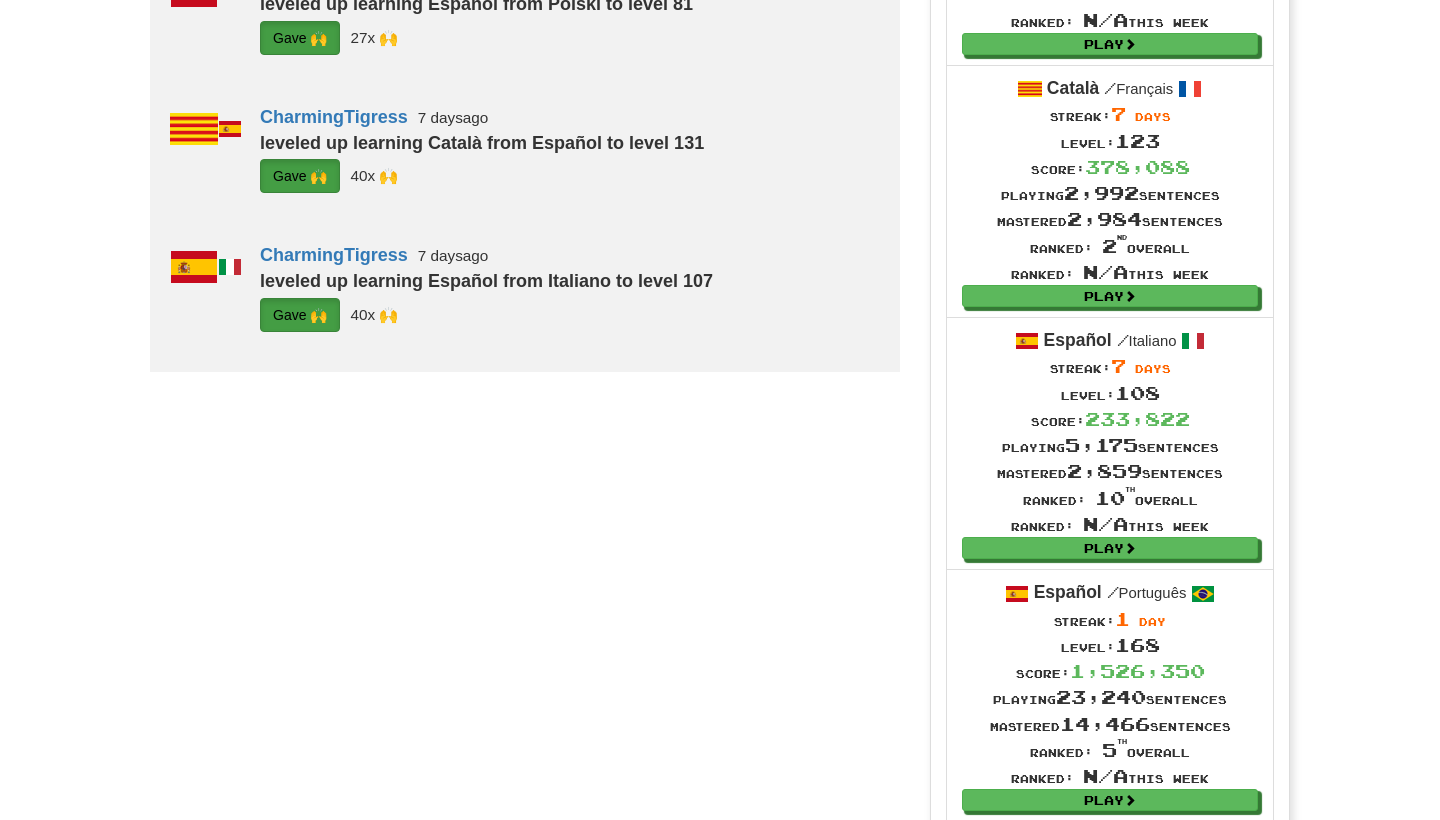 scroll, scrollTop: 1825, scrollLeft: 0, axis: vertical 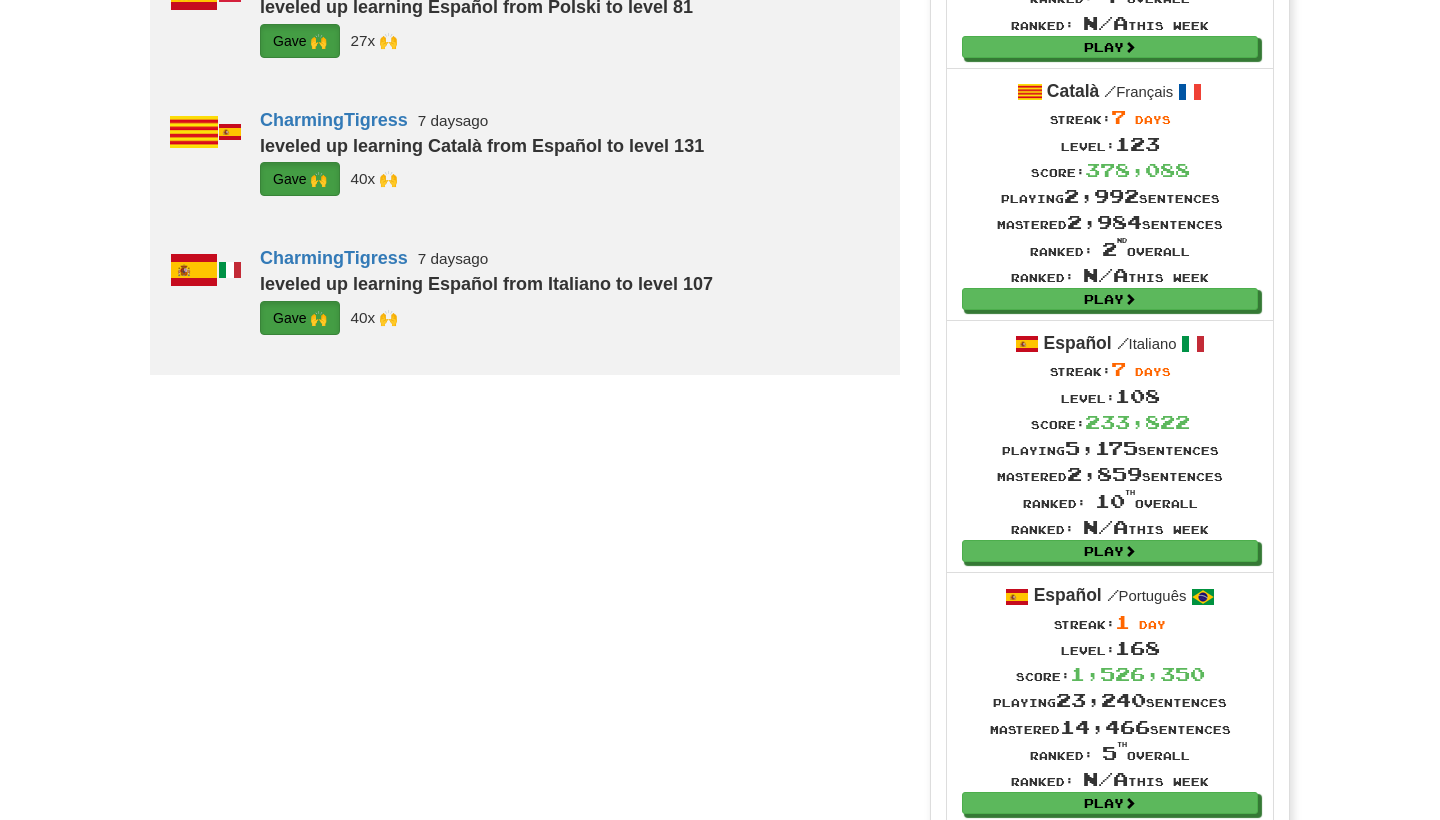 click on "G i ve 🙌" at bounding box center [298, -928] 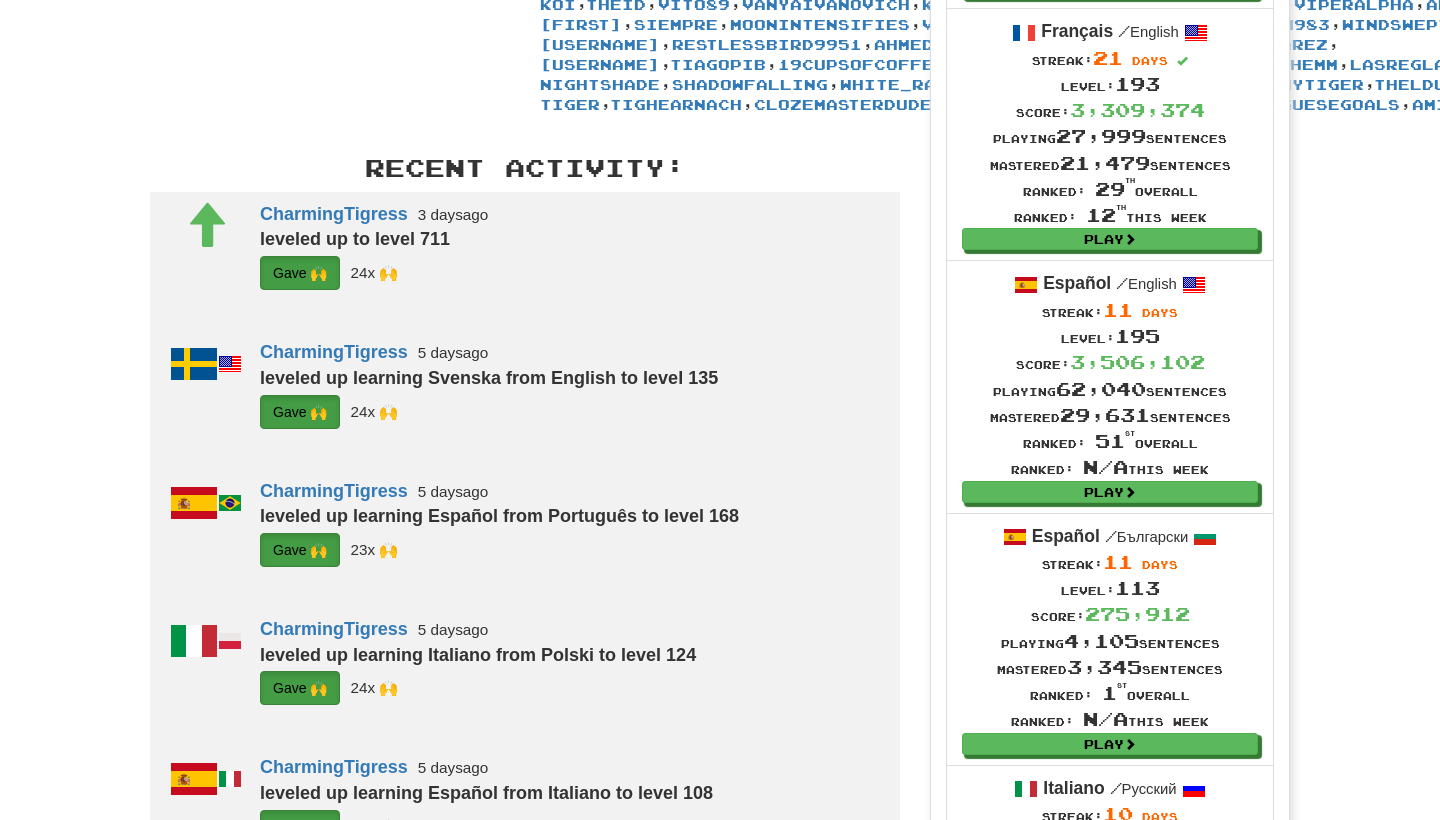 scroll, scrollTop: 603, scrollLeft: 0, axis: vertical 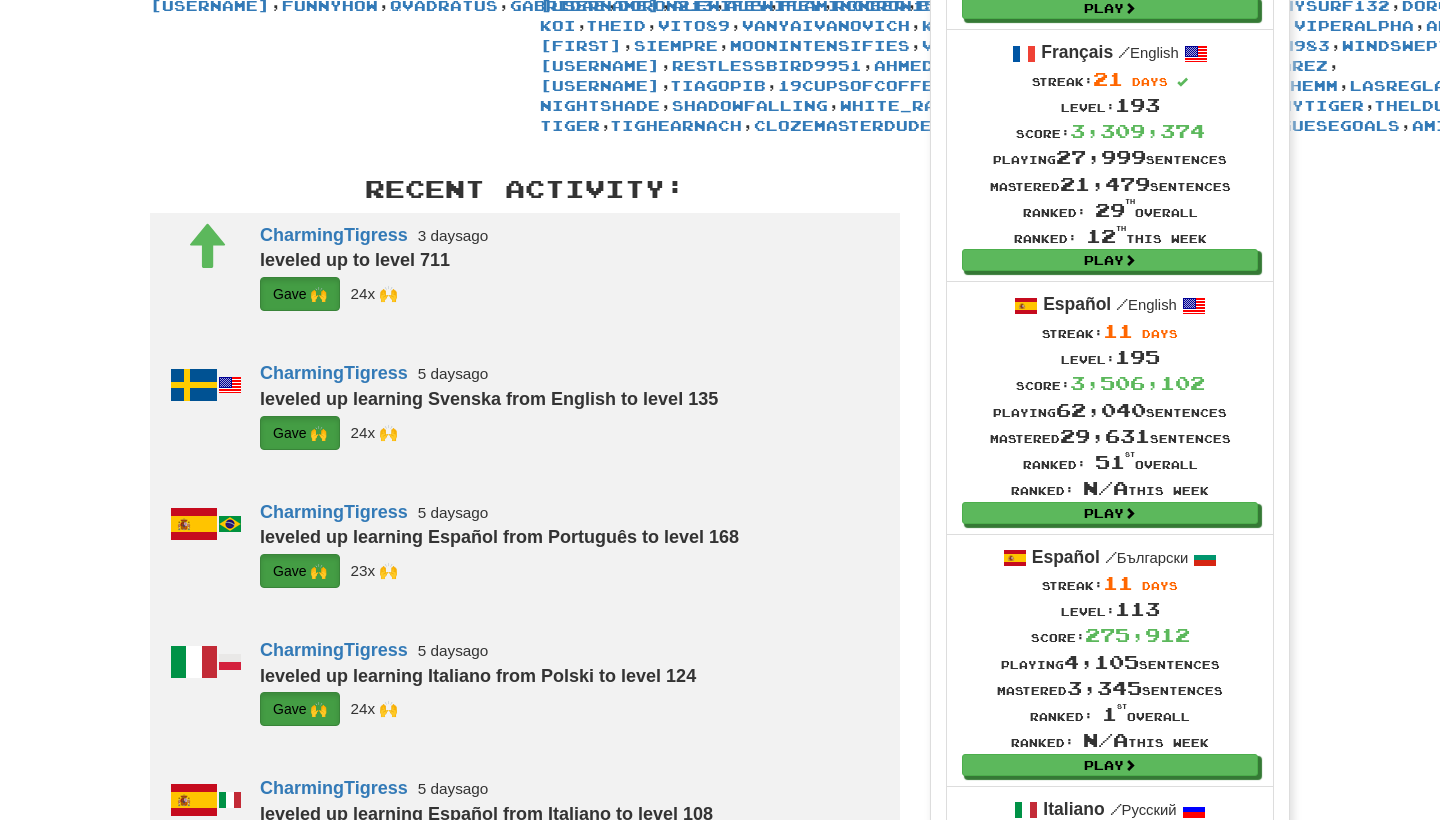 click on "Adrianxu" at bounding box center [2066, -15] 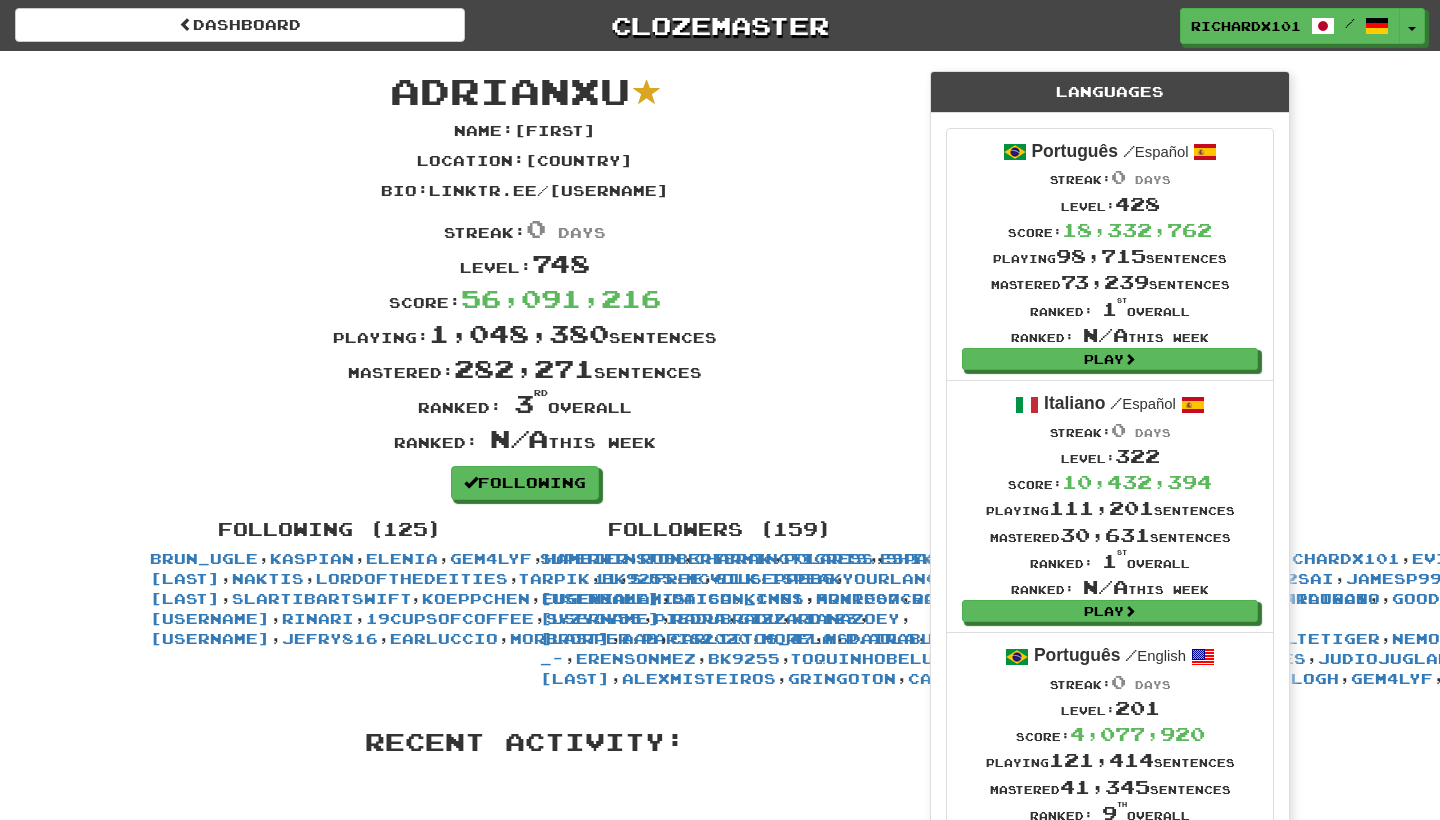 scroll, scrollTop: 0, scrollLeft: 0, axis: both 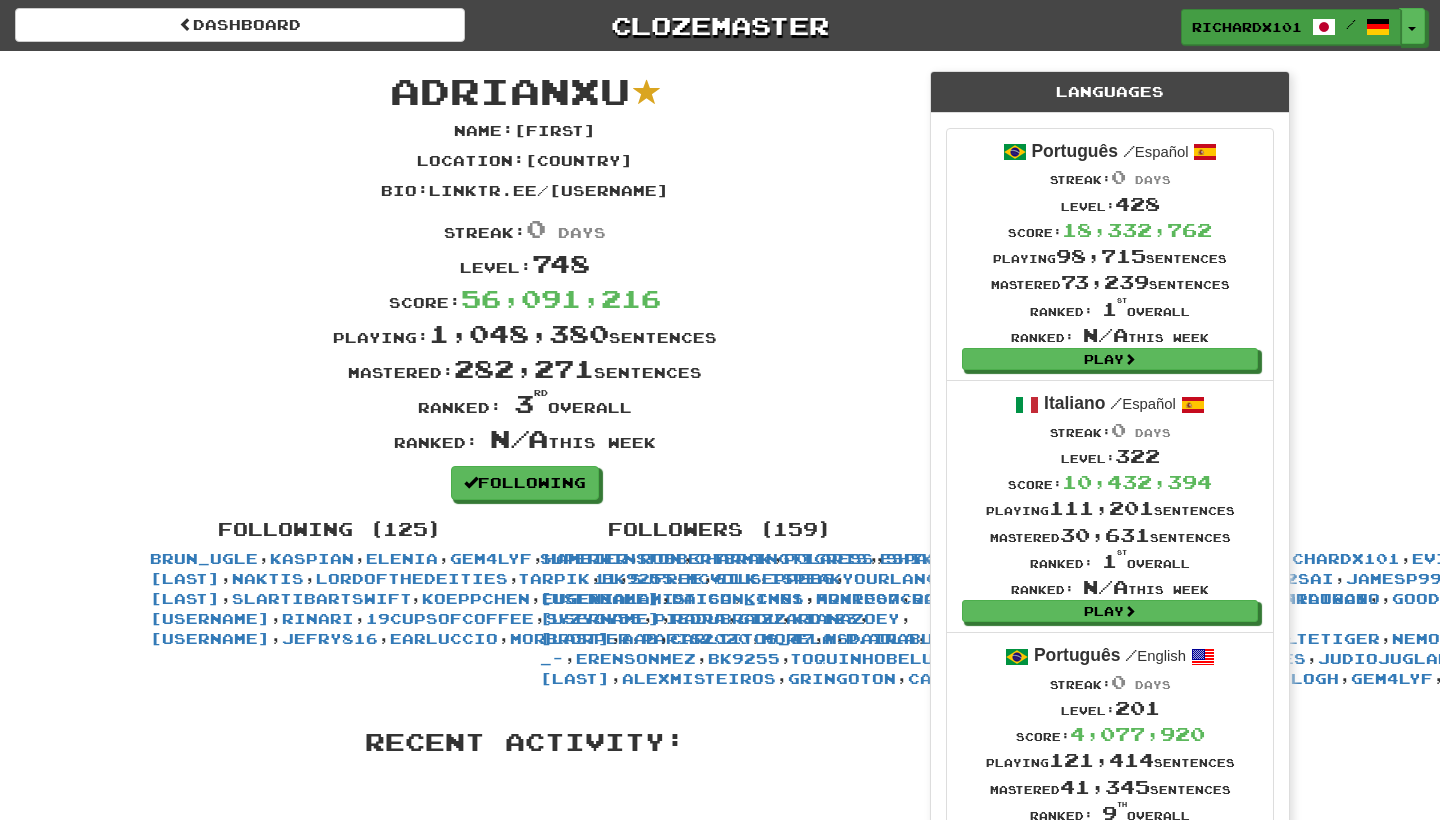 click on "RichardX101" at bounding box center [1247, 27] 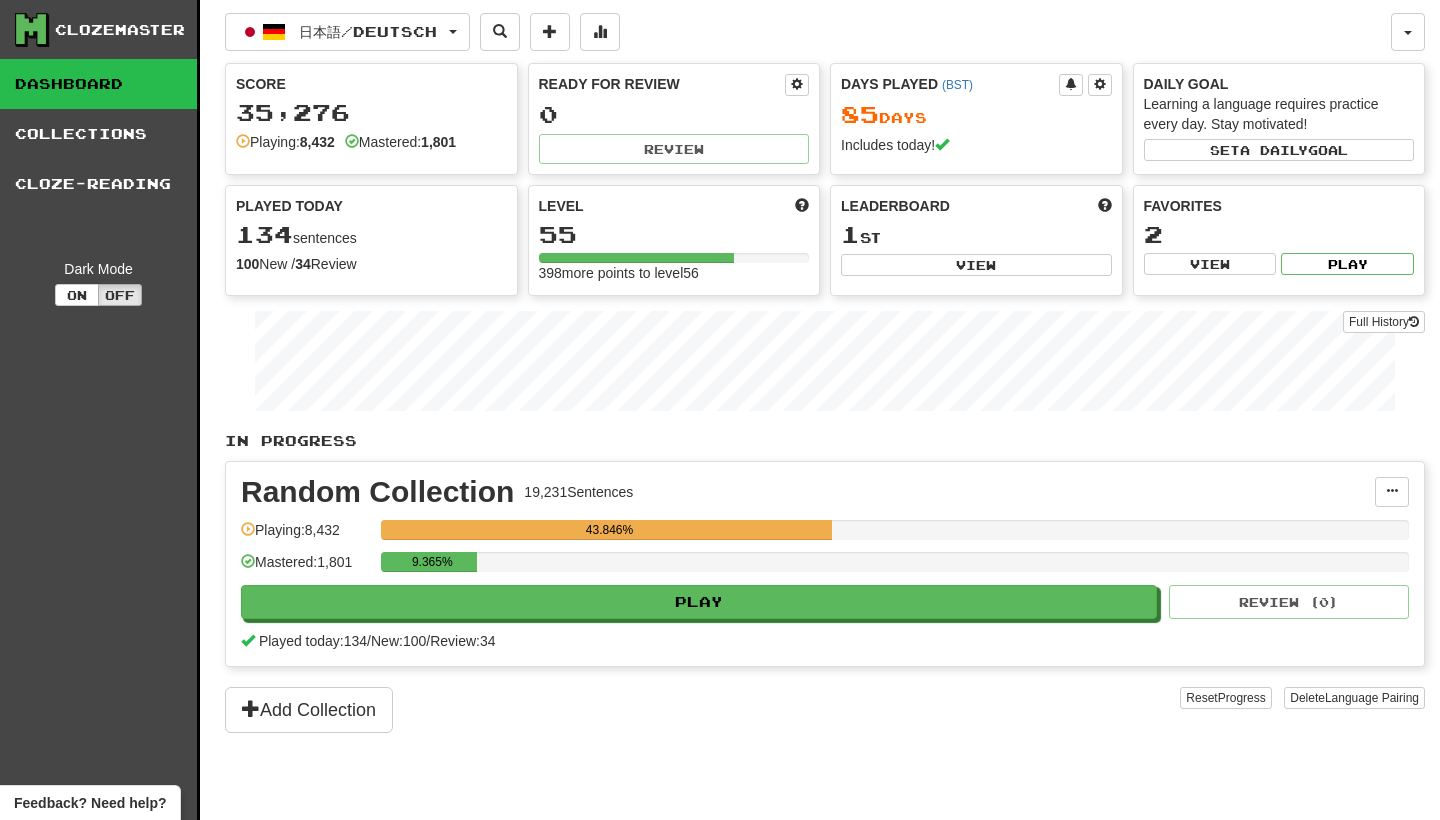 scroll, scrollTop: 0, scrollLeft: 0, axis: both 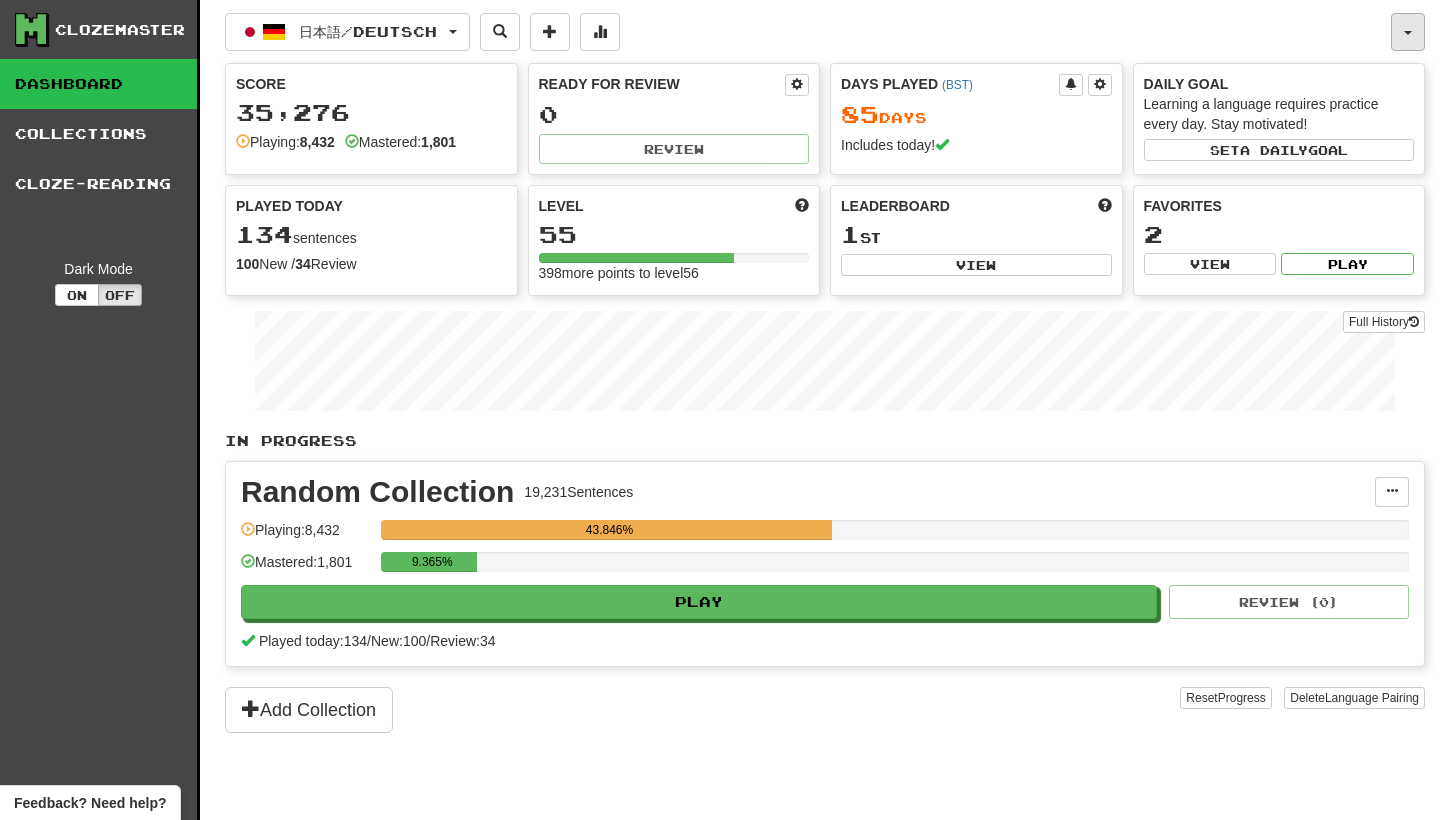 click at bounding box center [1408, 32] 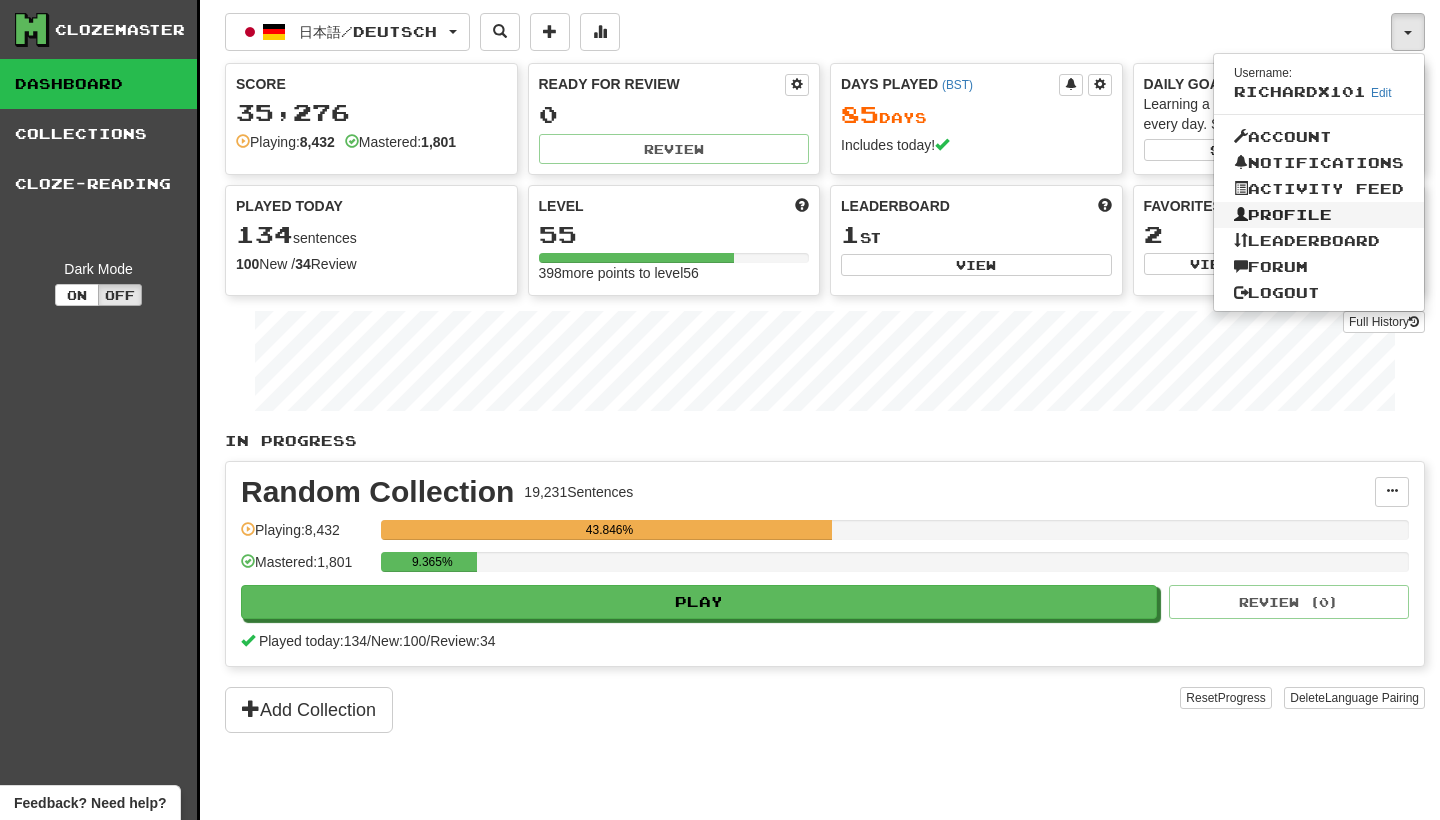 click on "Profile" at bounding box center (1319, 215) 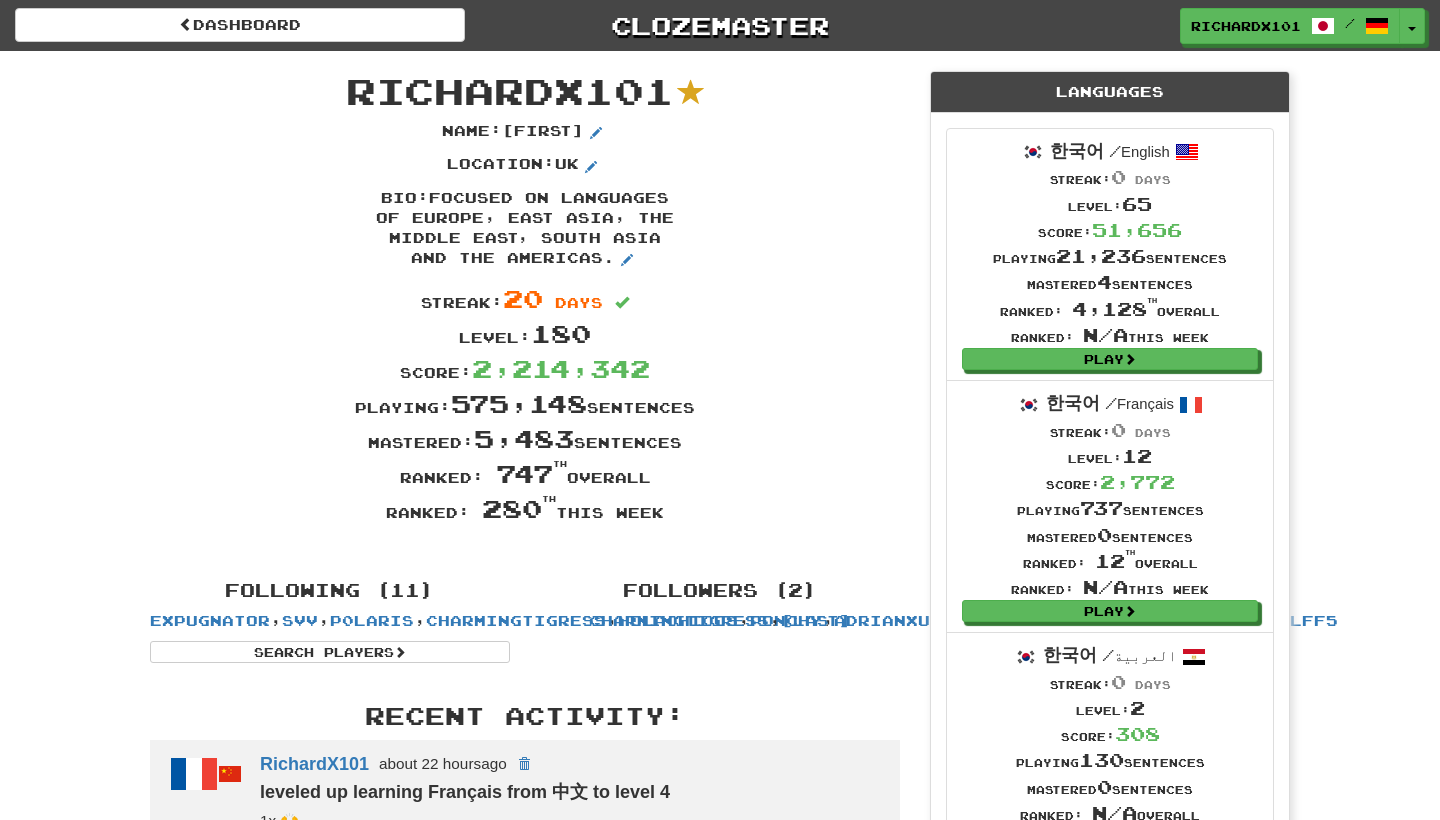 scroll, scrollTop: 0, scrollLeft: 0, axis: both 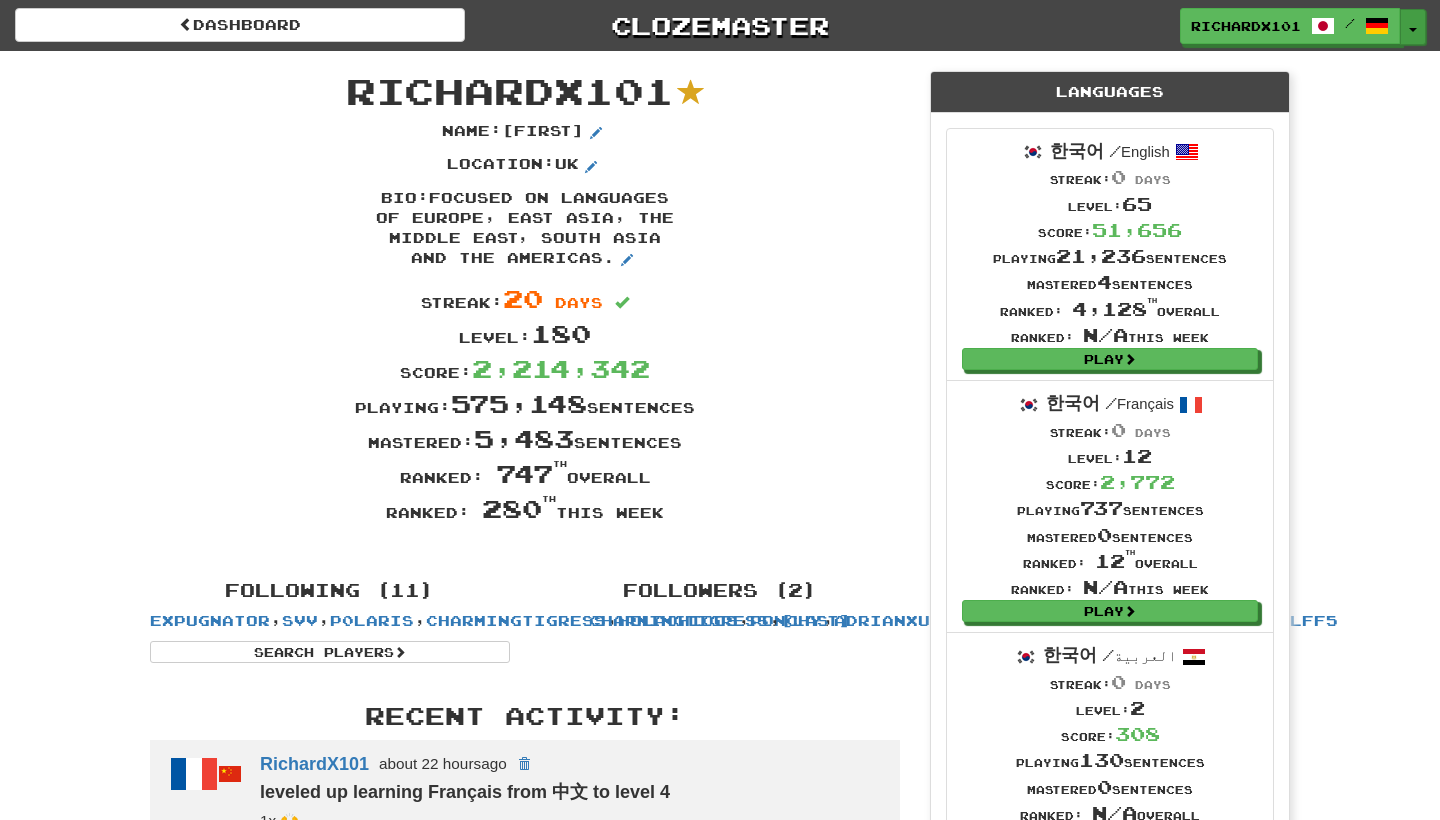 click on "Toggle Dropdown" at bounding box center (1413, 27) 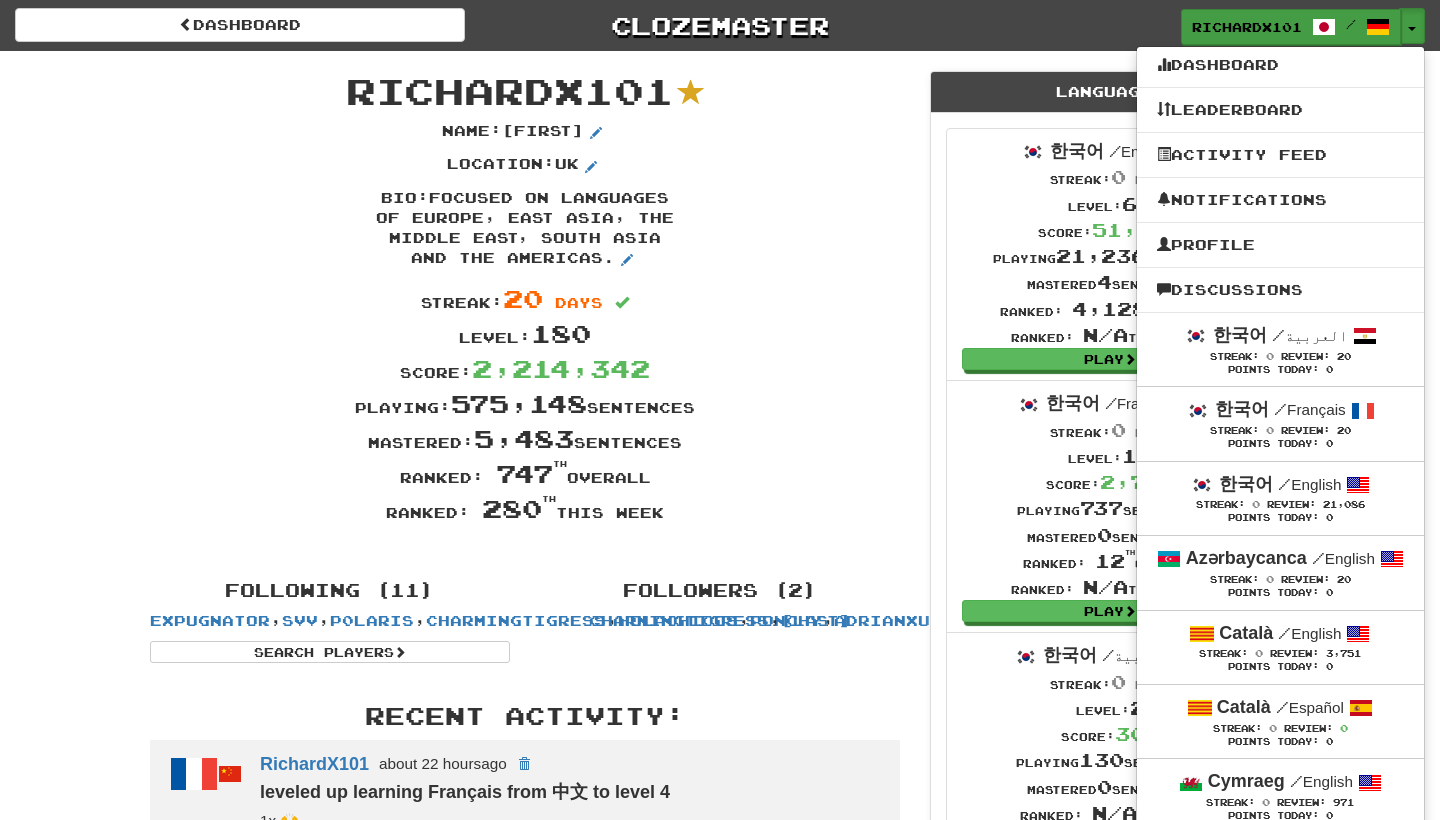 click on "RichardX101" at bounding box center [1247, 27] 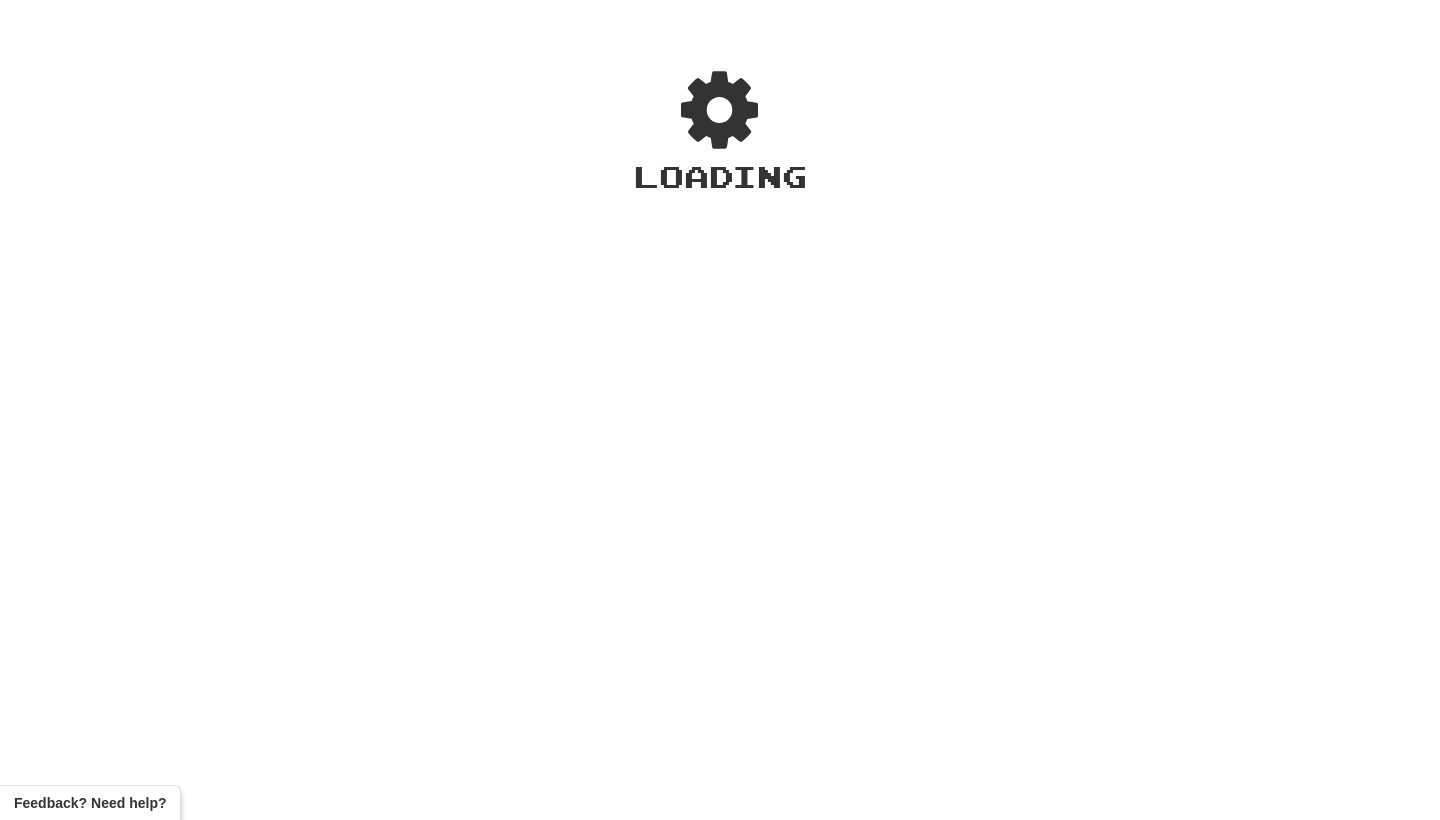scroll, scrollTop: 0, scrollLeft: 0, axis: both 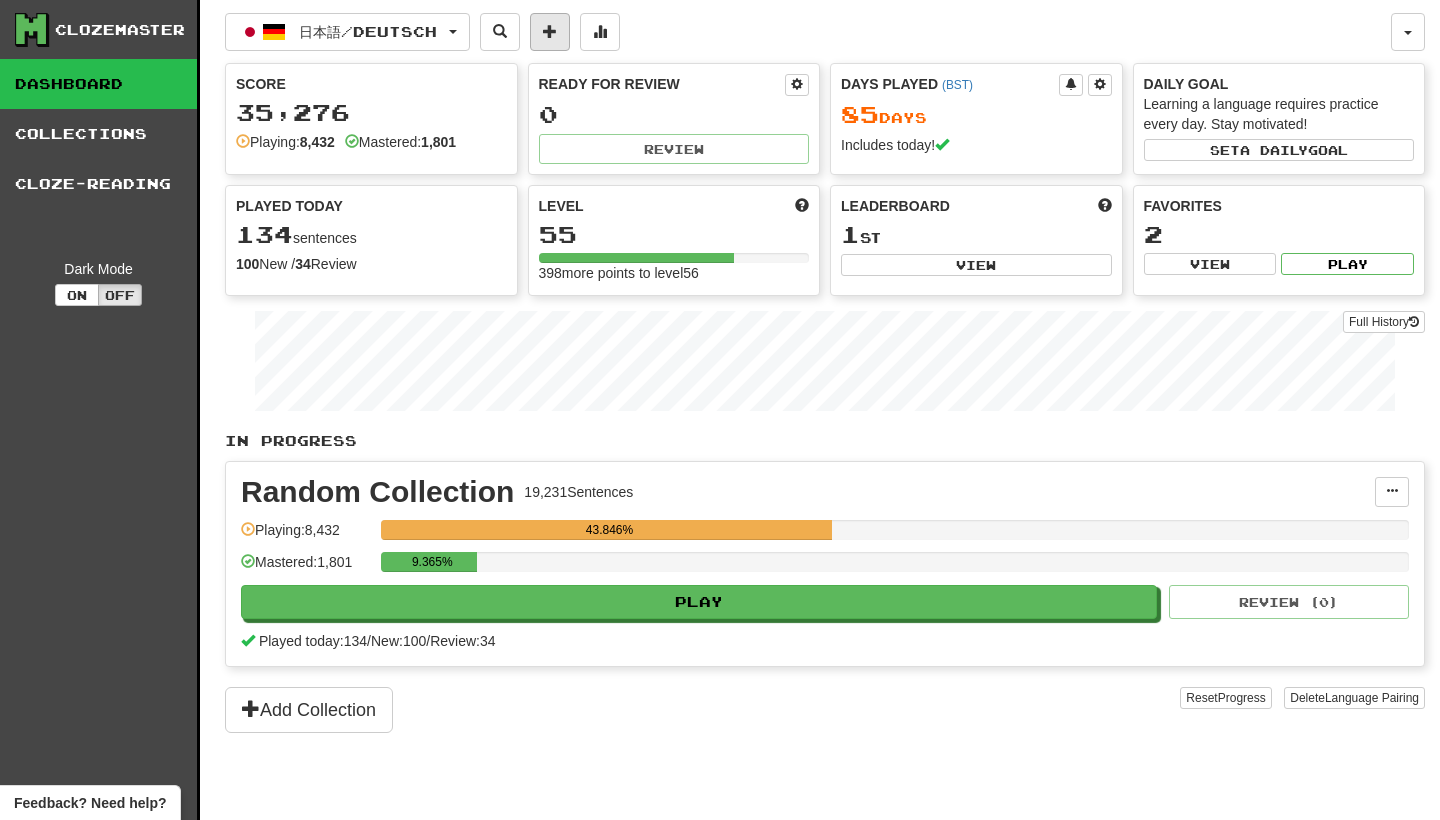 click at bounding box center (550, 31) 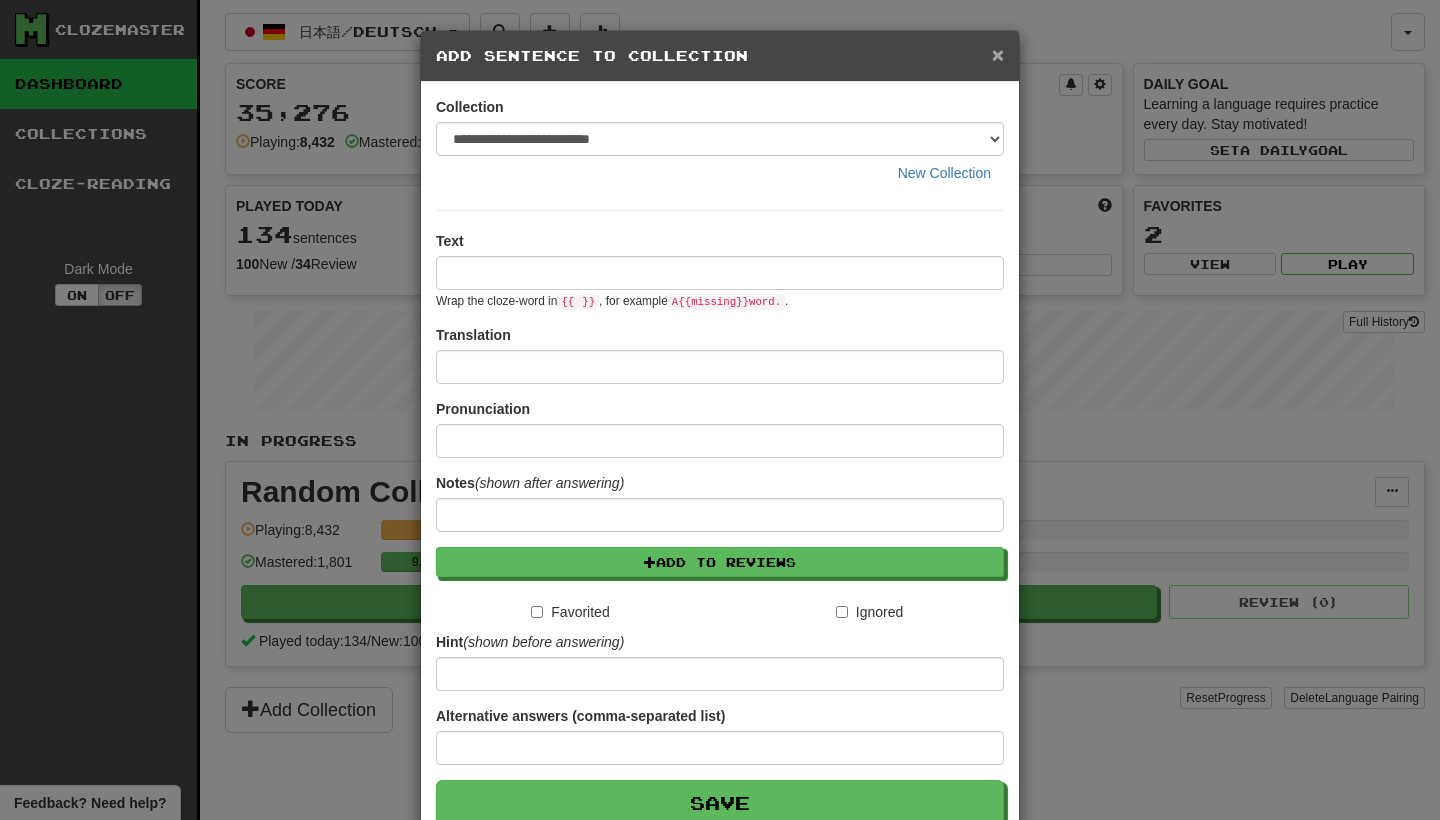 click on "×" at bounding box center (998, 54) 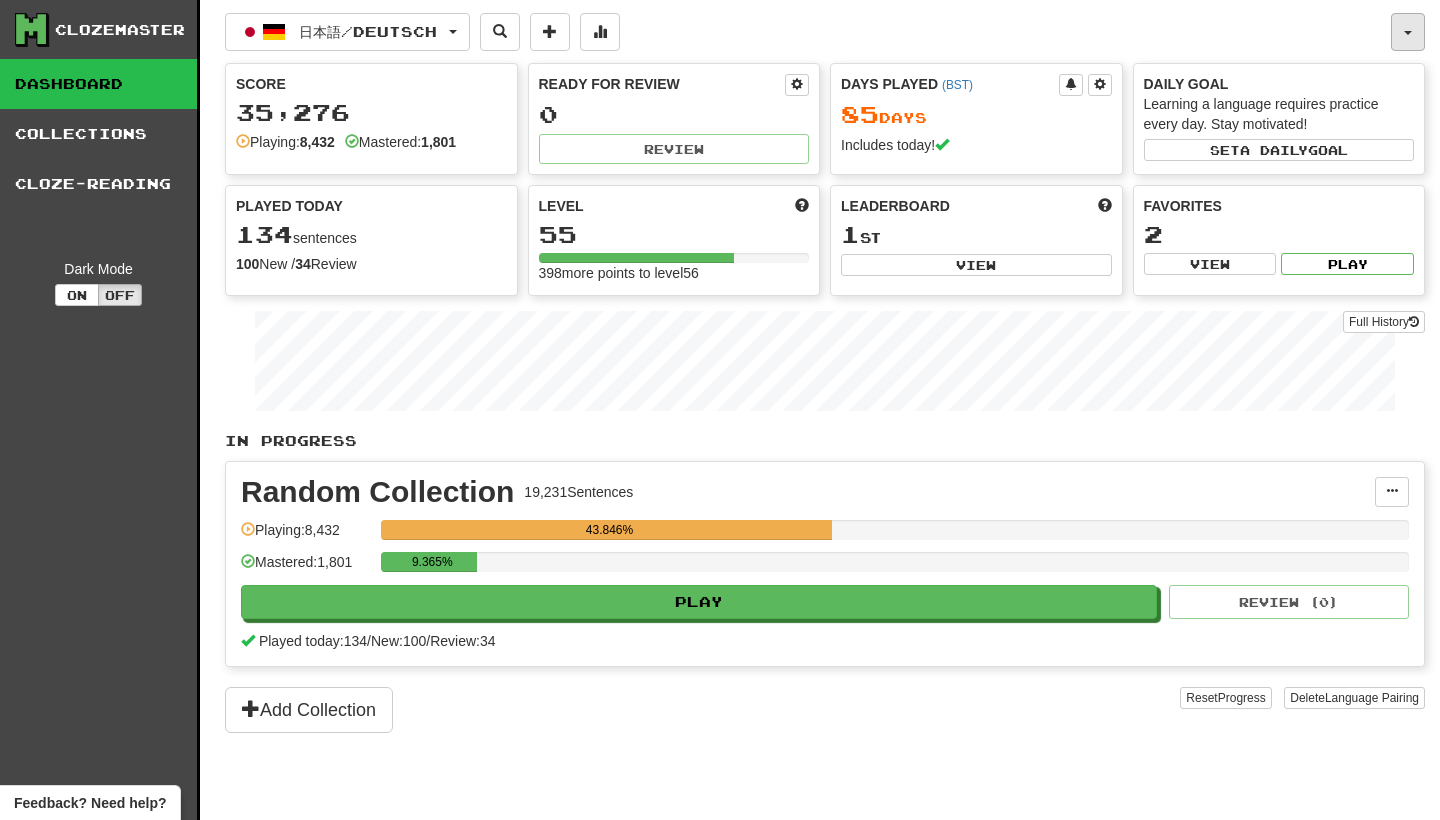 click at bounding box center (1408, 32) 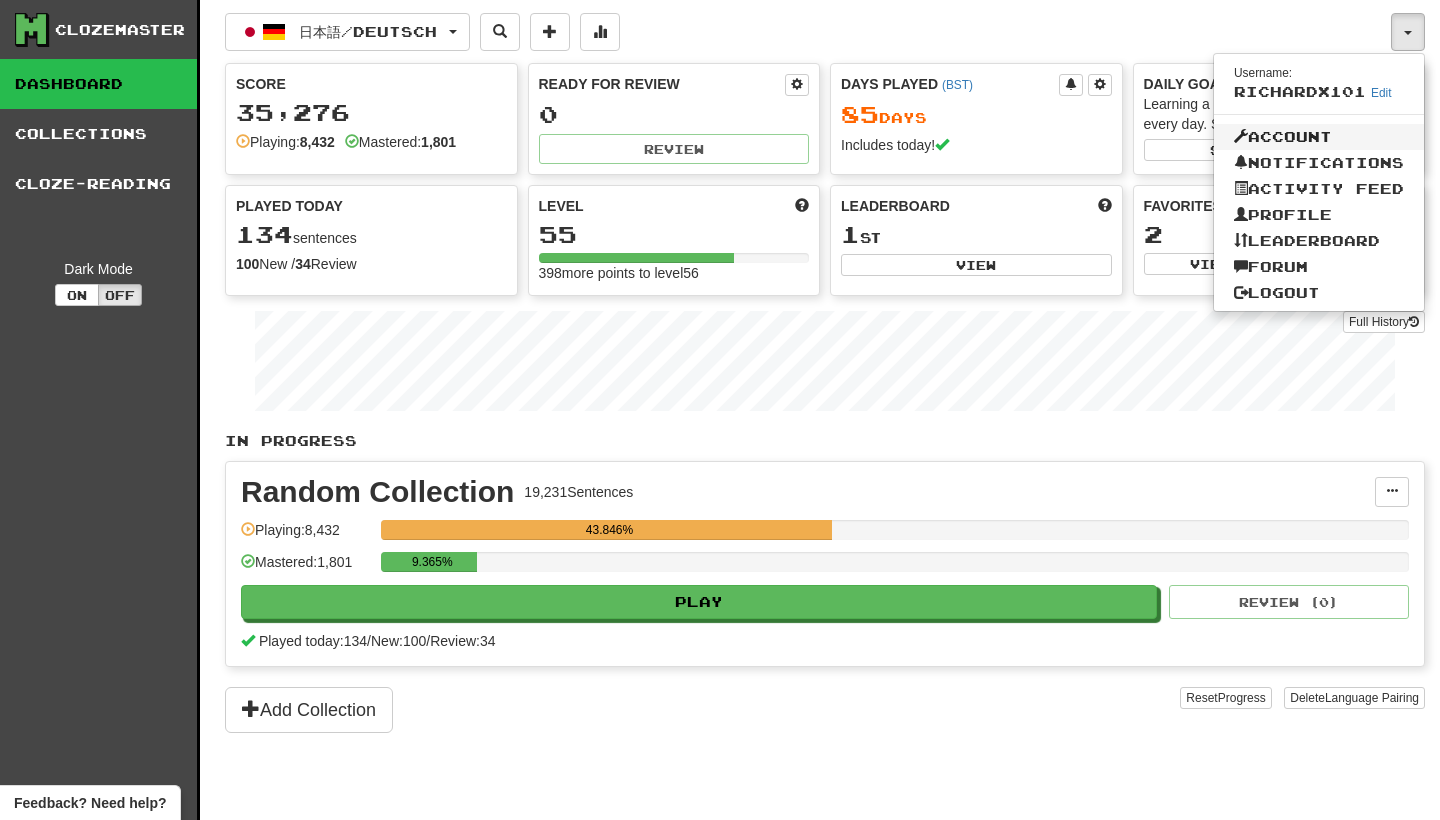 click on "Account" at bounding box center [1319, 137] 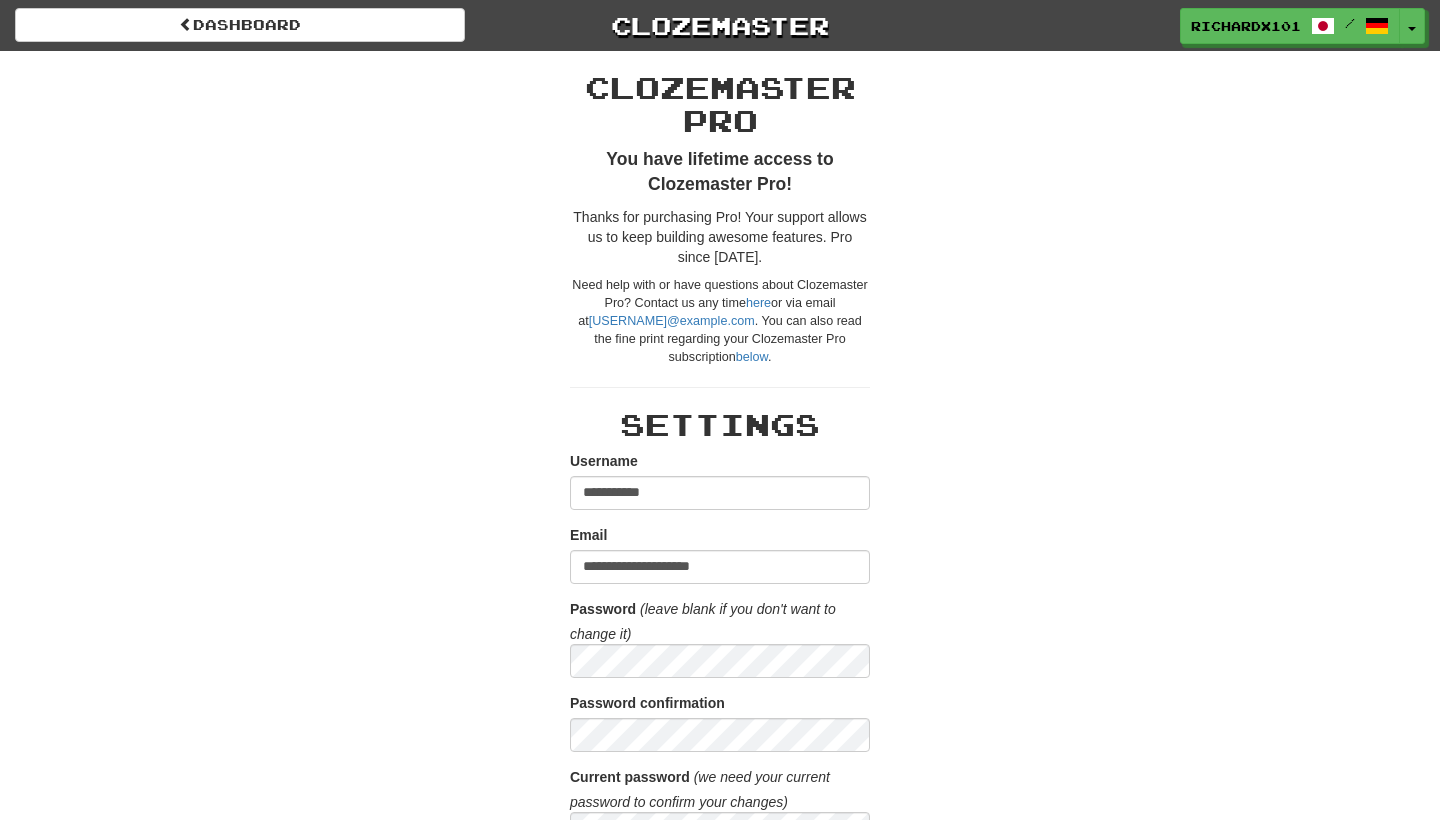 scroll, scrollTop: 0, scrollLeft: 0, axis: both 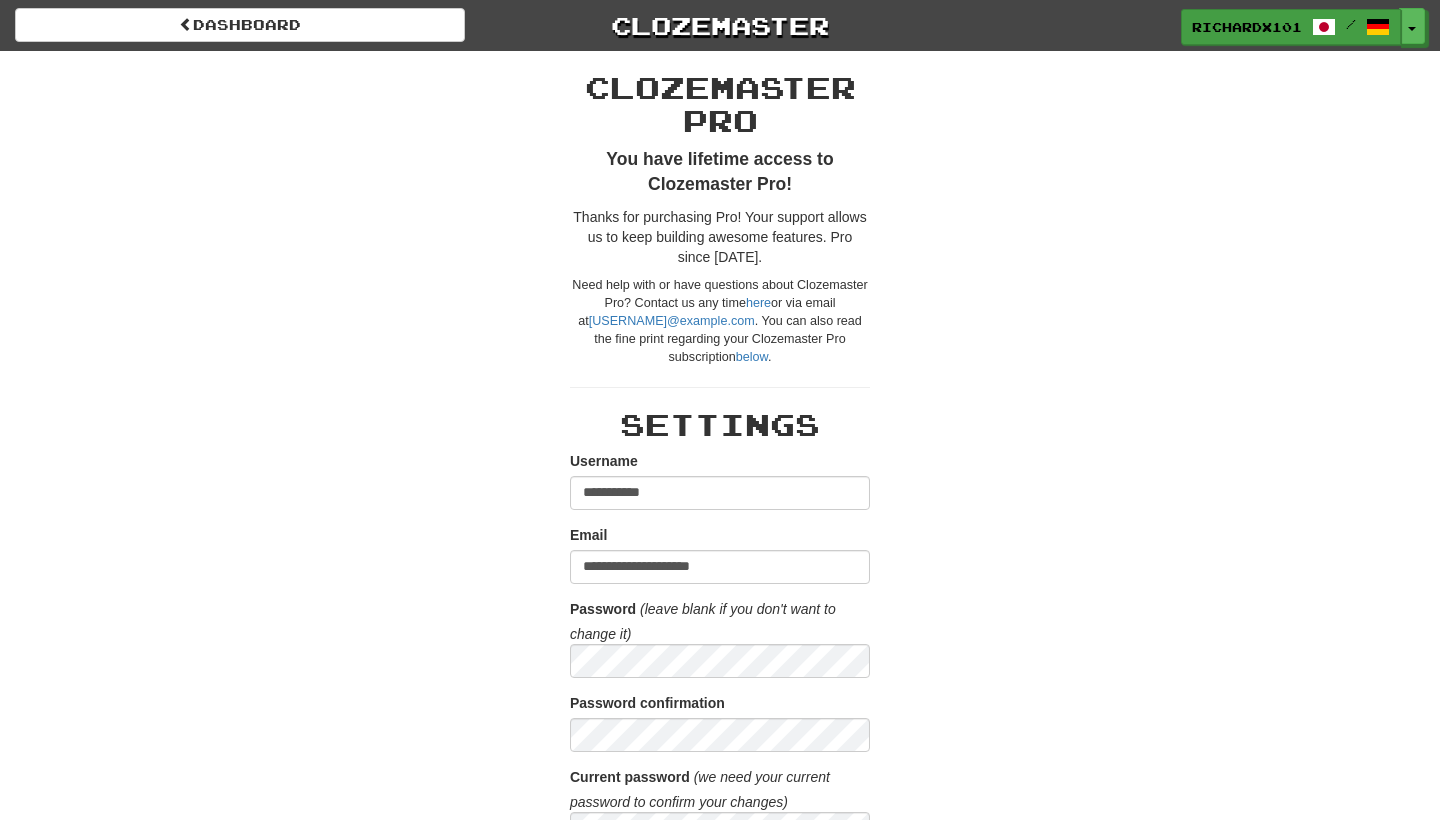 click on "RichardX101" at bounding box center [1247, 27] 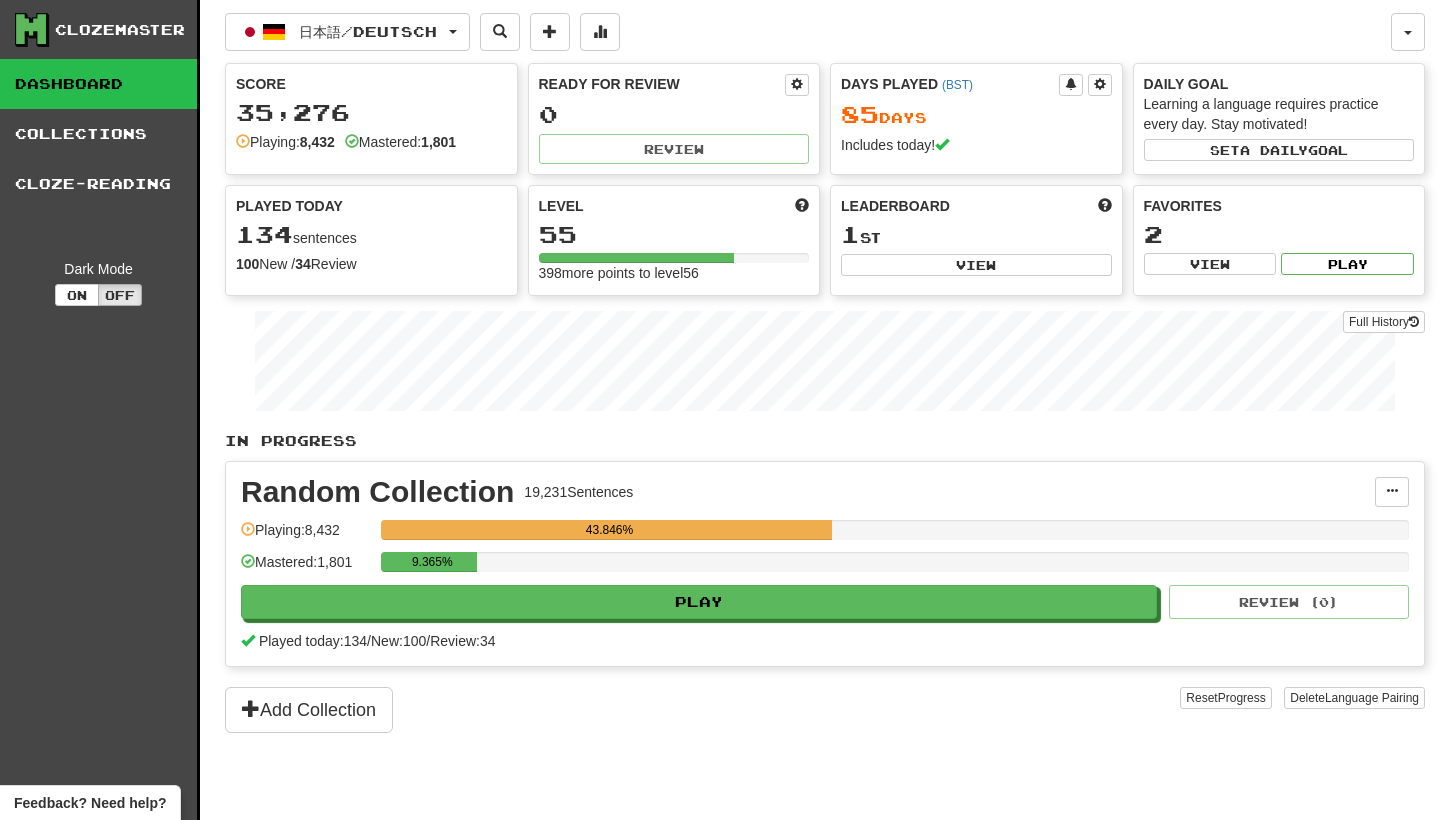 scroll, scrollTop: 0, scrollLeft: 0, axis: both 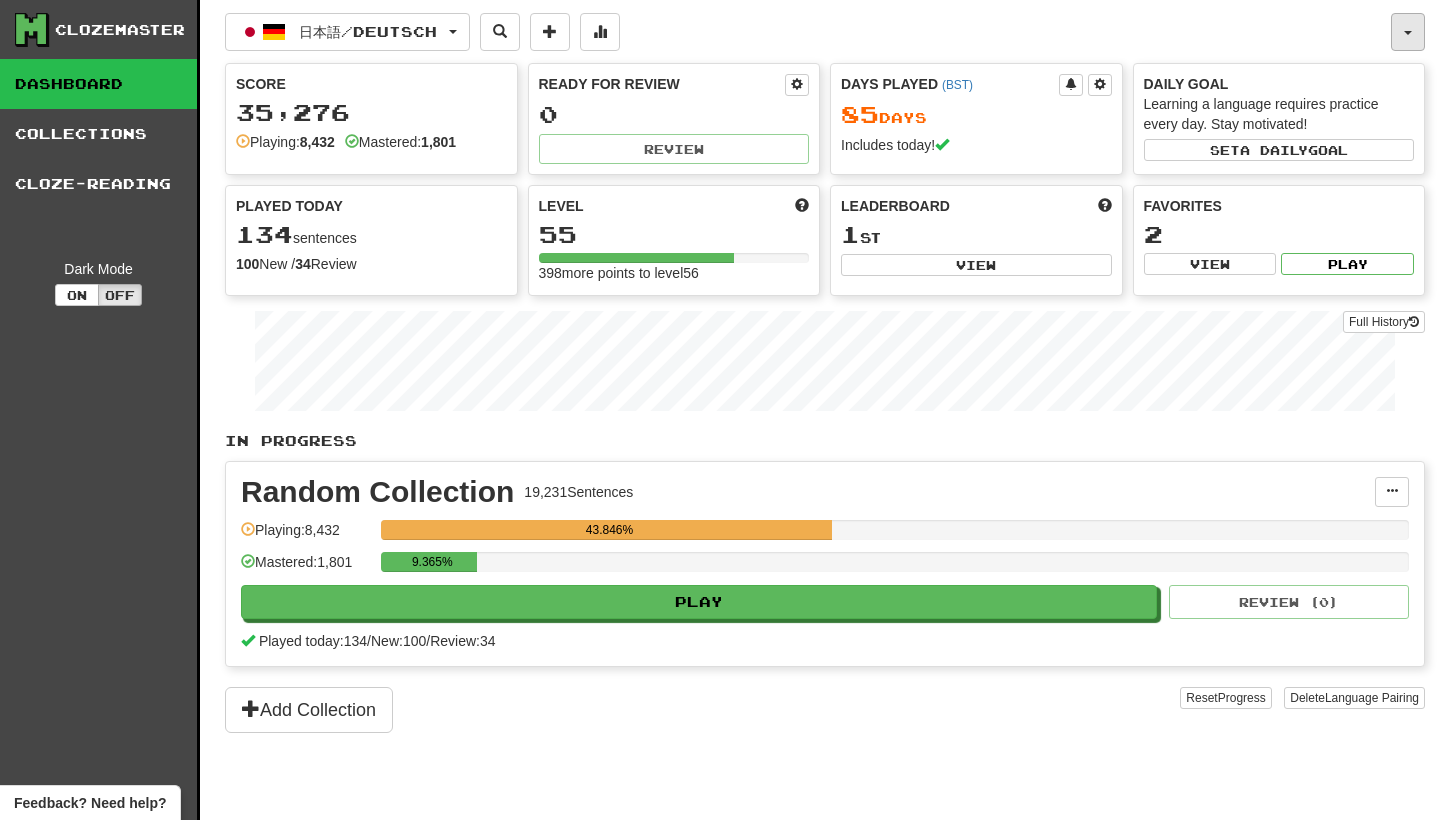 click at bounding box center [1408, 32] 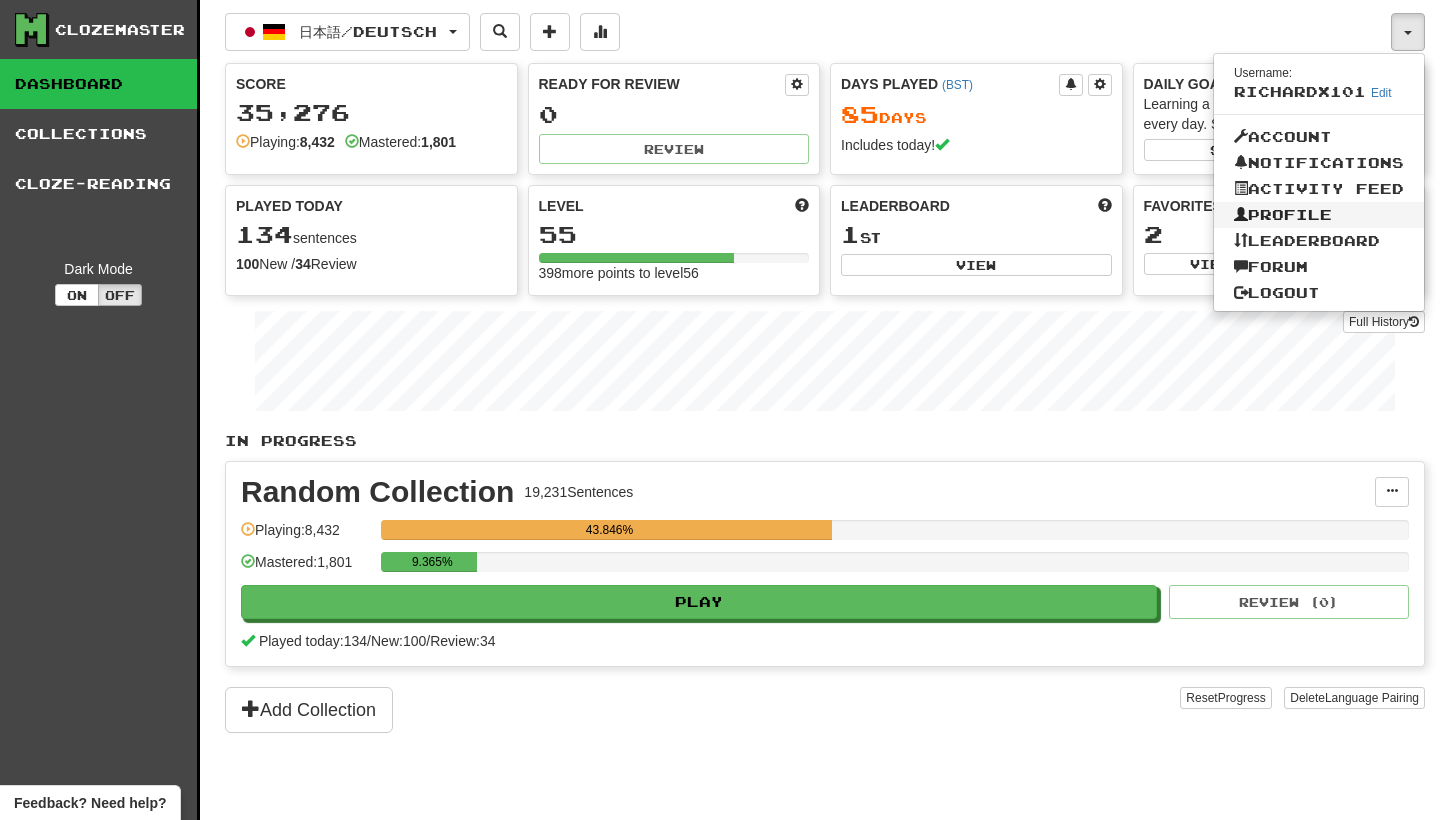 click on "Profile" at bounding box center (1319, 215) 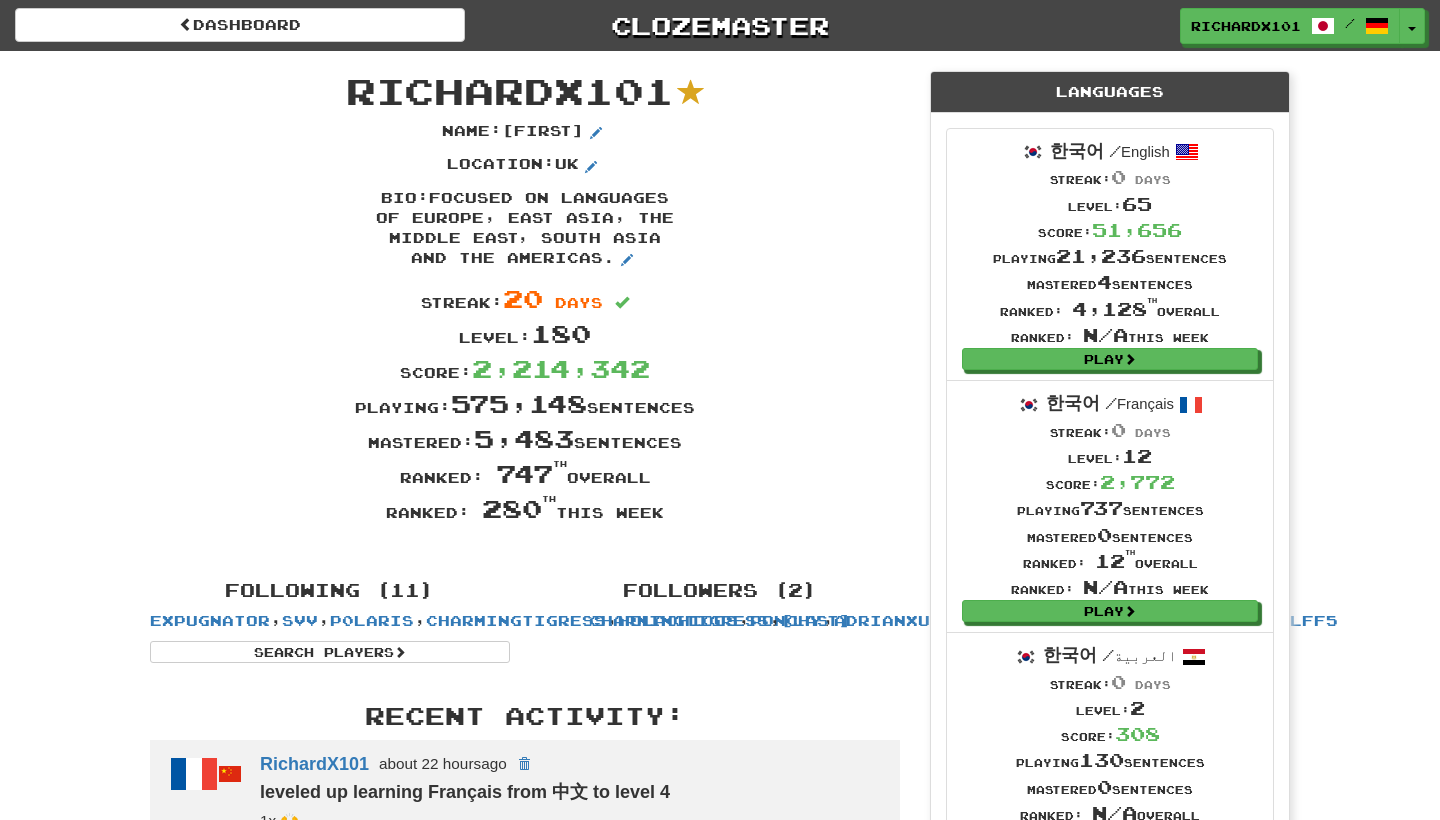 scroll, scrollTop: 0, scrollLeft: 0, axis: both 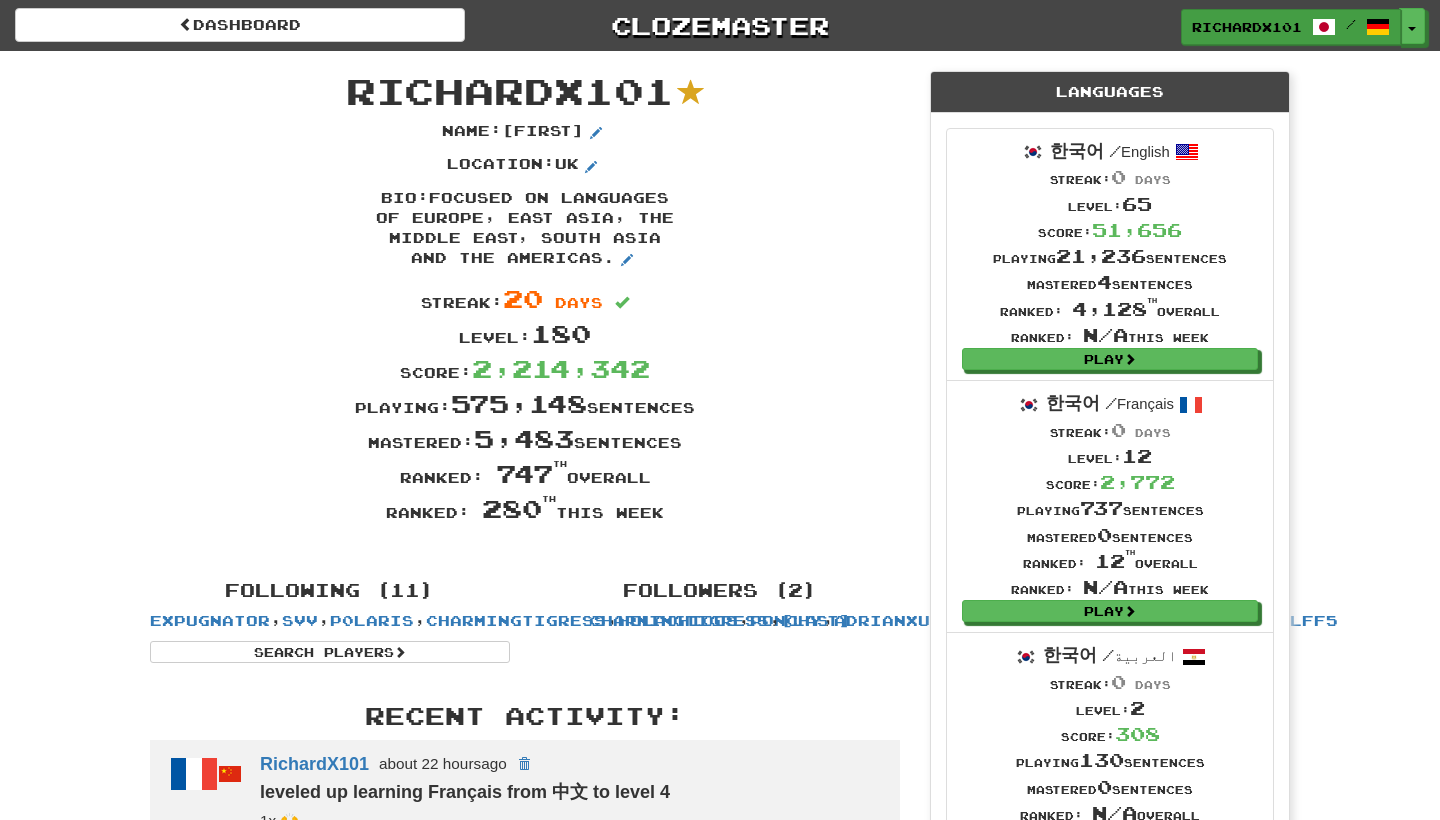 click on "RichardX101" at bounding box center [1247, 27] 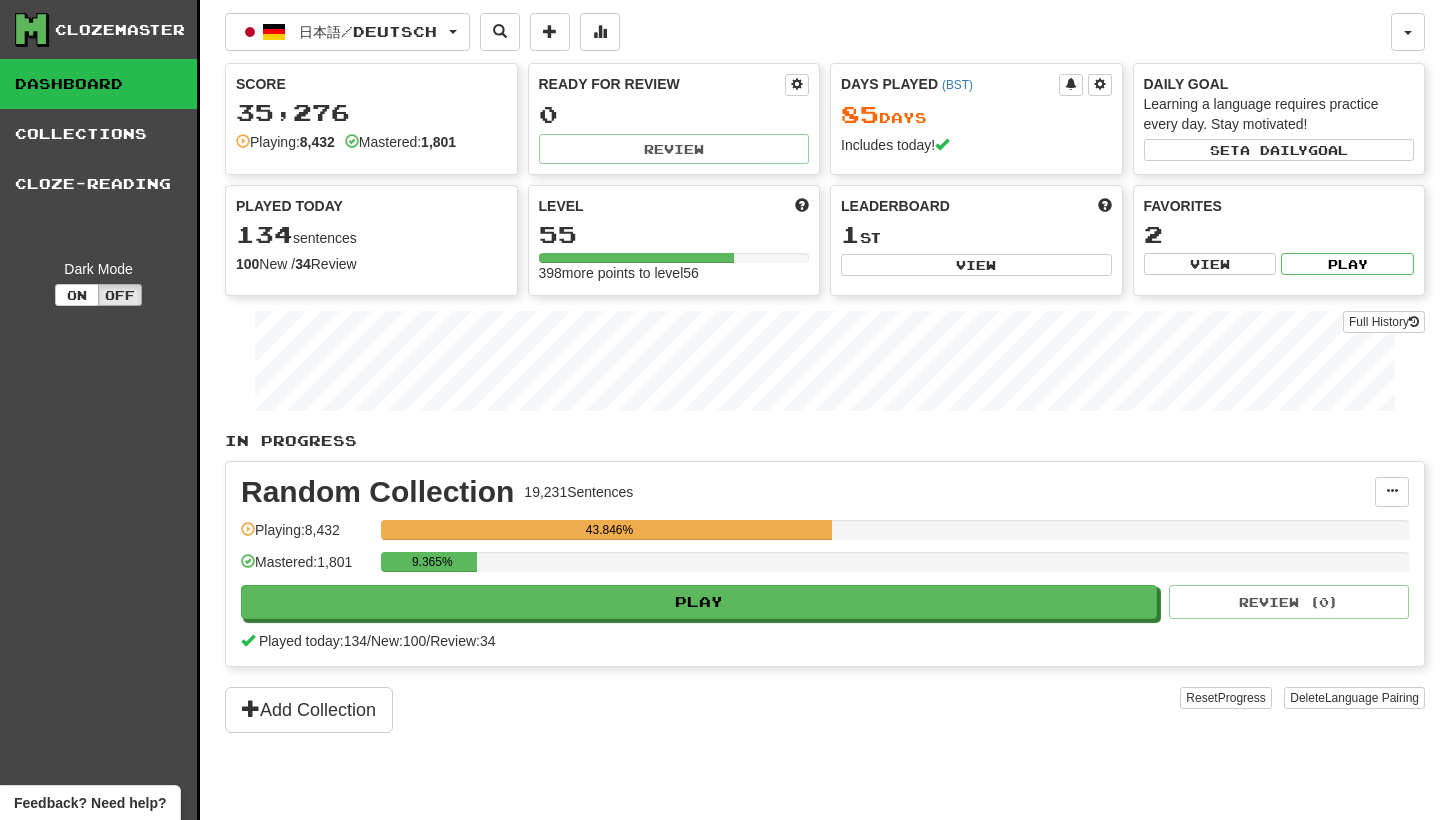 scroll, scrollTop: 0, scrollLeft: 0, axis: both 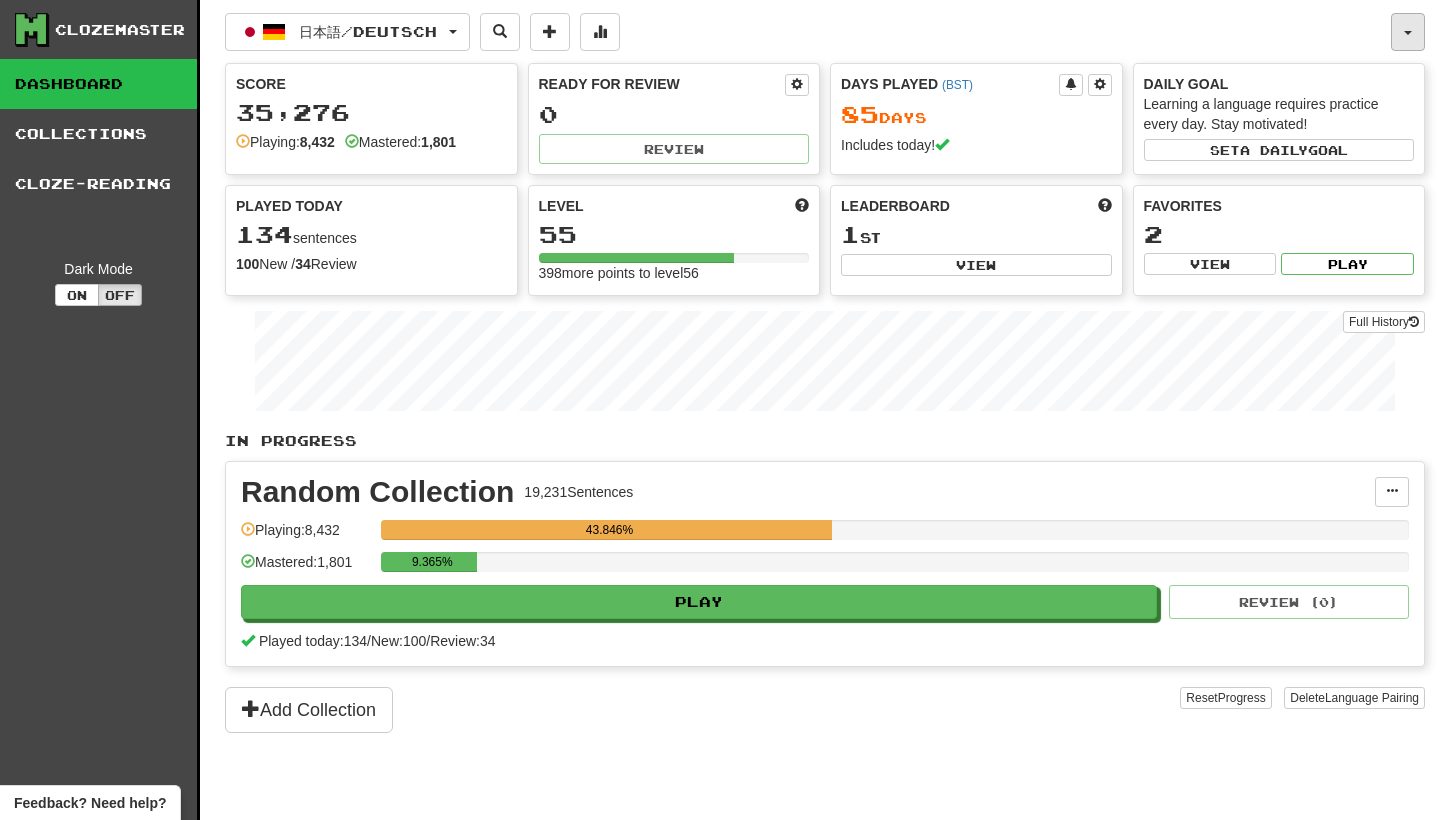 click at bounding box center [1408, 32] 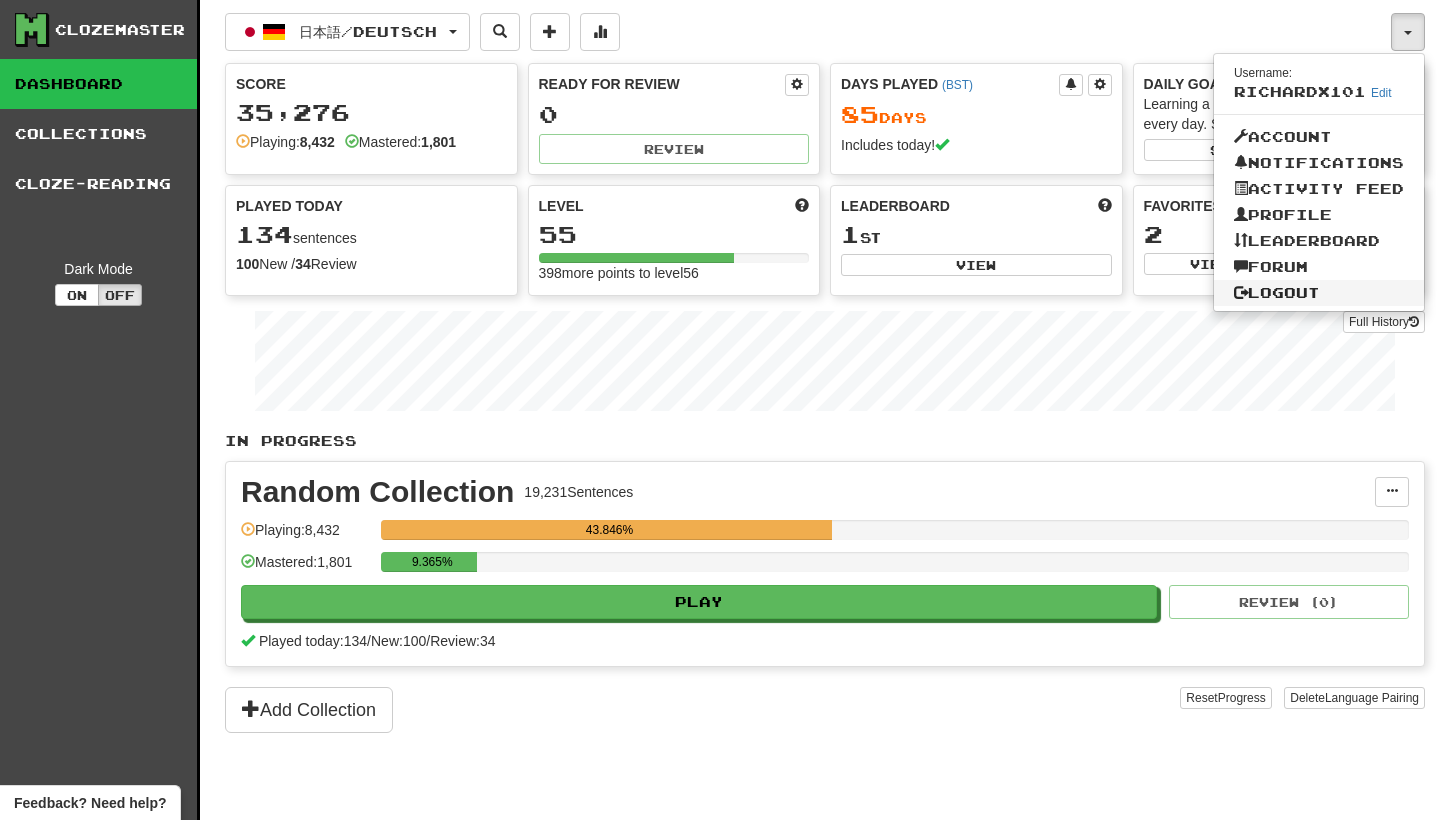 click on "Logout" at bounding box center (1319, 293) 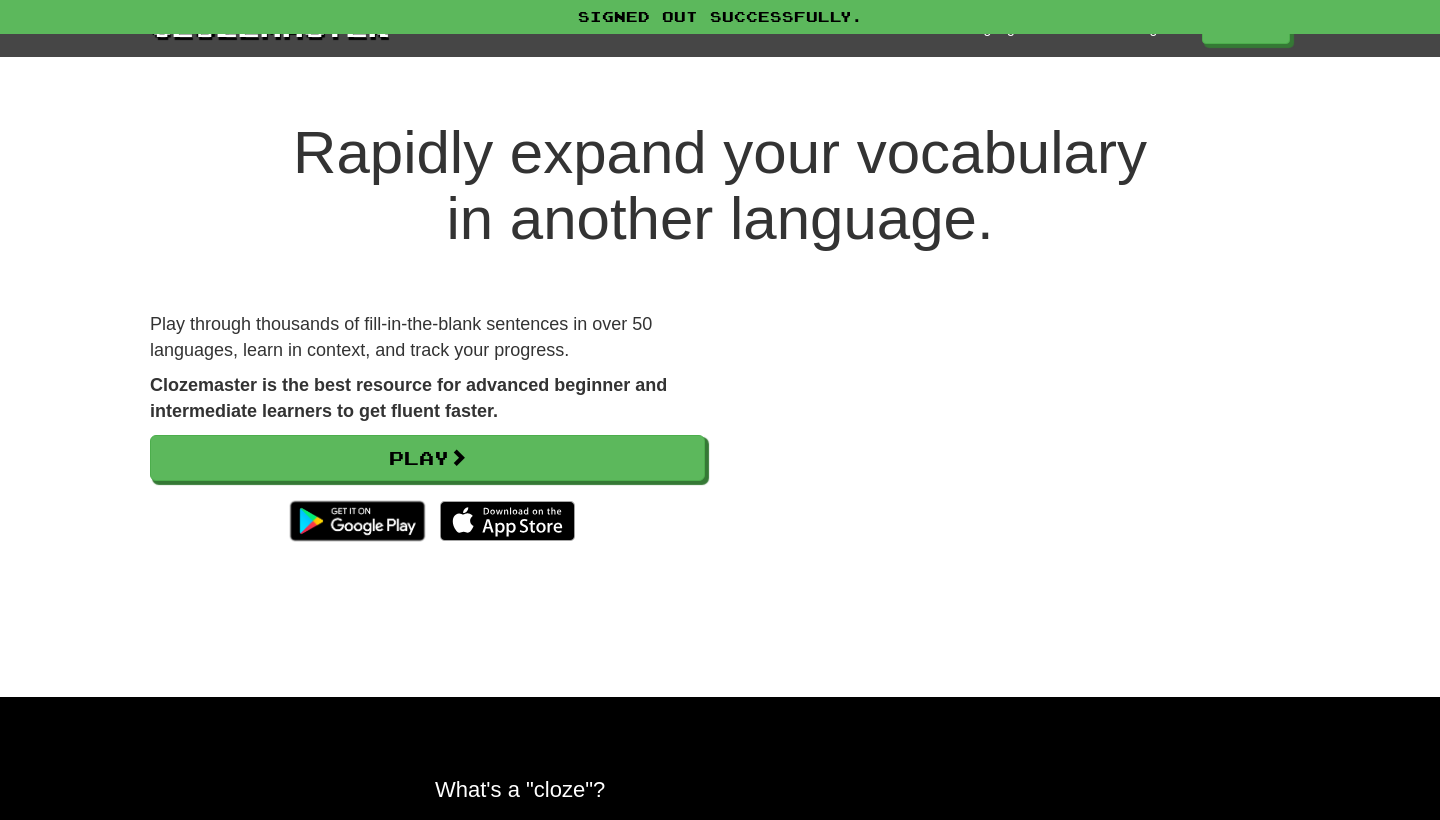 scroll, scrollTop: 0, scrollLeft: 0, axis: both 